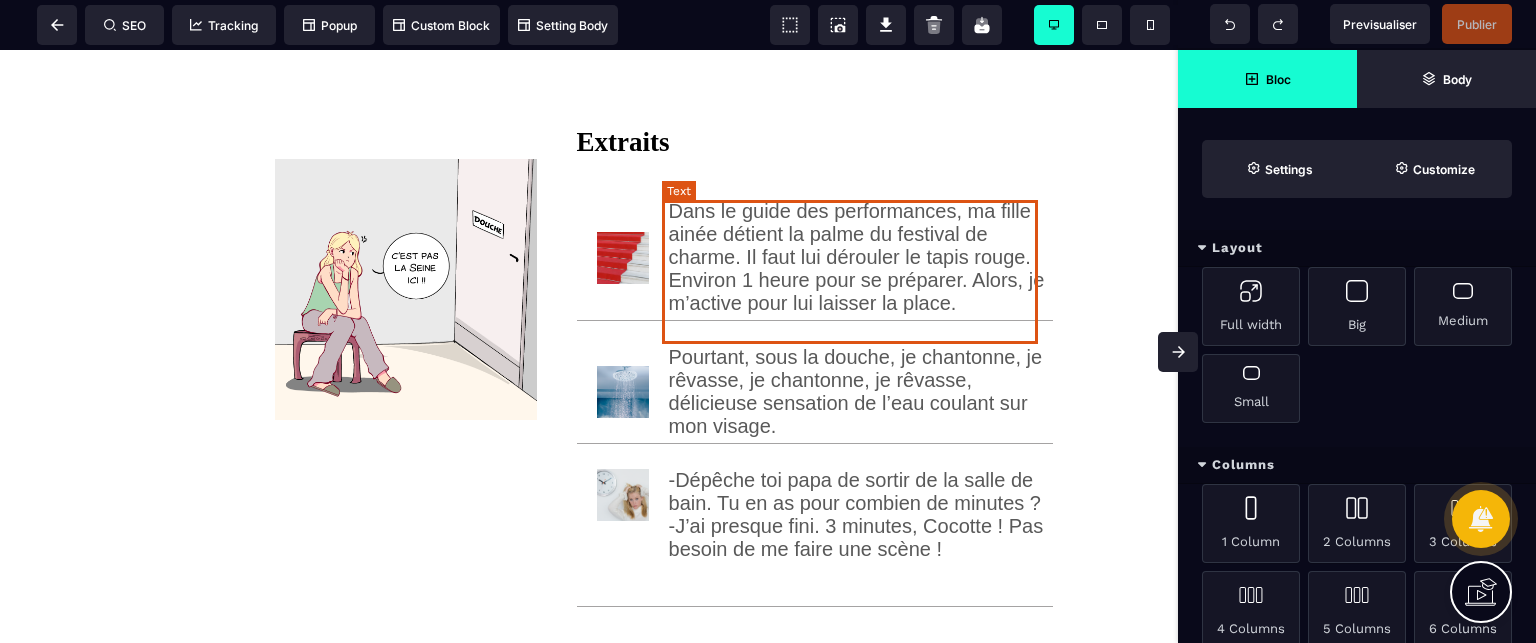 scroll, scrollTop: 0, scrollLeft: 0, axis: both 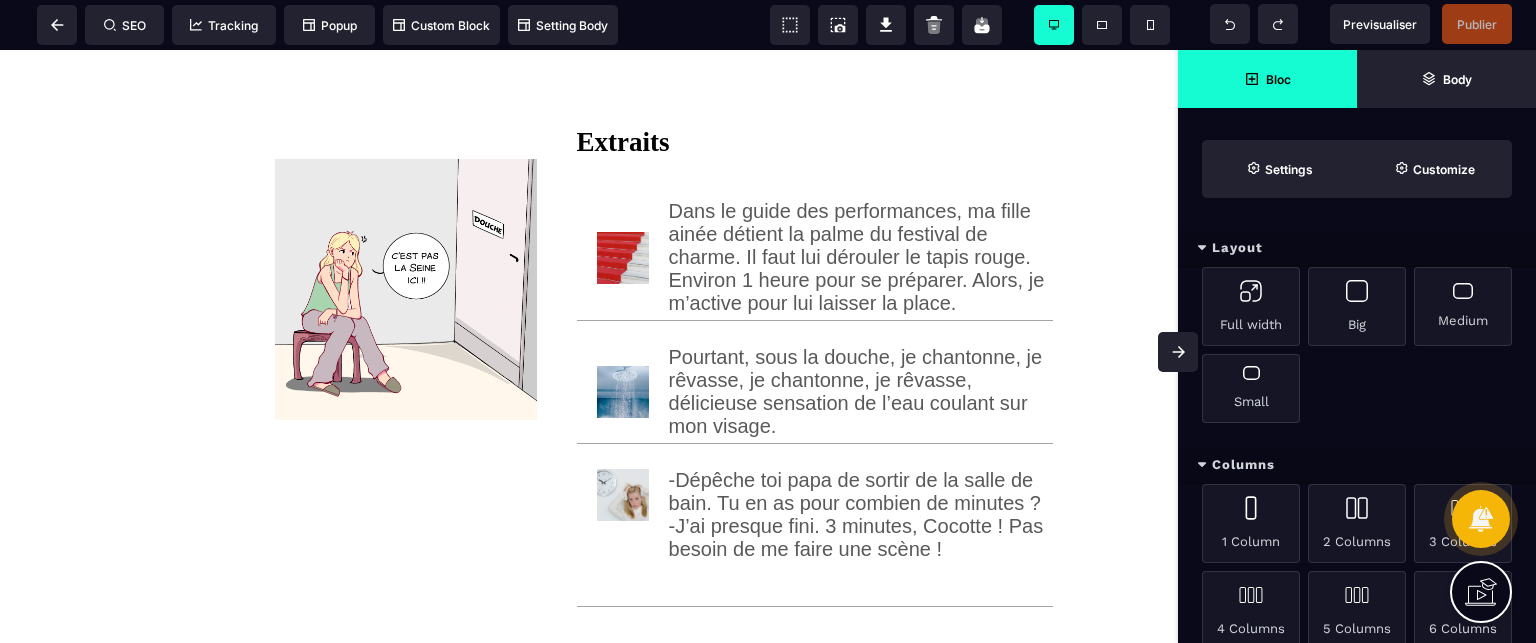 click at bounding box center [1178, 352] 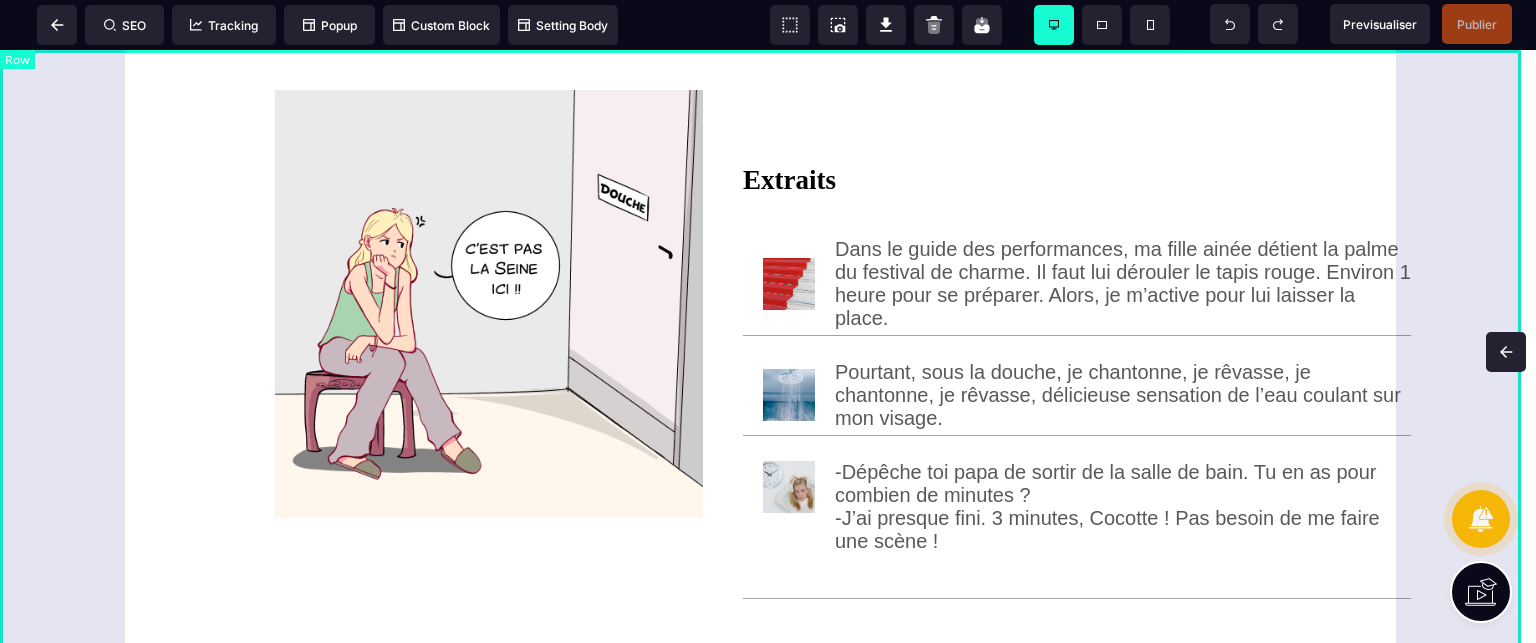 click on "Extraits Dans le guide des performances, ma fille ainée détient la palme du festival de charme. Il faut lui dérouler le tapis rouge. Environ 1 heure pour se préparer. Alors, je m’active pour lui laisser la place. Pourtant, sous la douche, je chantonne, je rêvasse, je chantonne, je rêvasse, délicieuse sensation de l’eau coulant sur mon visage. -Dépêche toi [NAME] de sortir de la salle de bain. Tu en as pour combien de minutes ? -J’ai presque fini. 3 minutes, Cocotte ! Pas besoin de me faire une scène !" at bounding box center (768, 398) 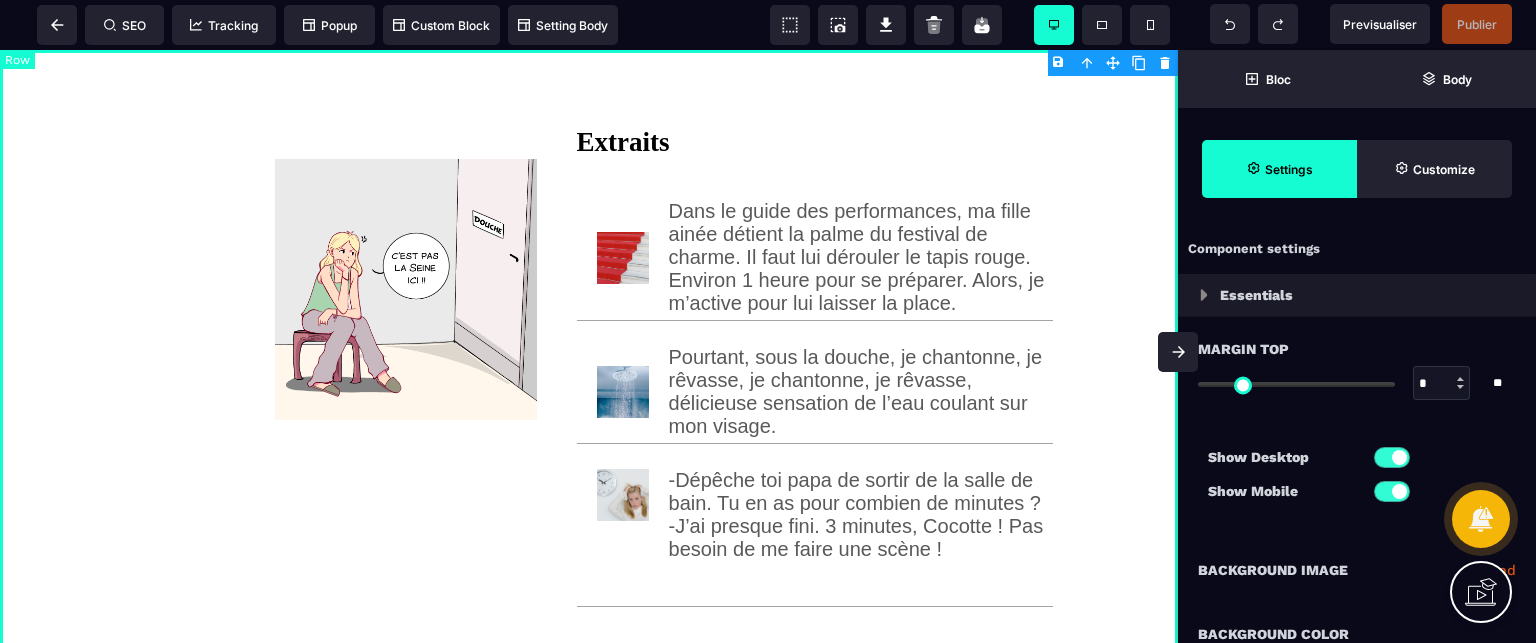 type on "*" 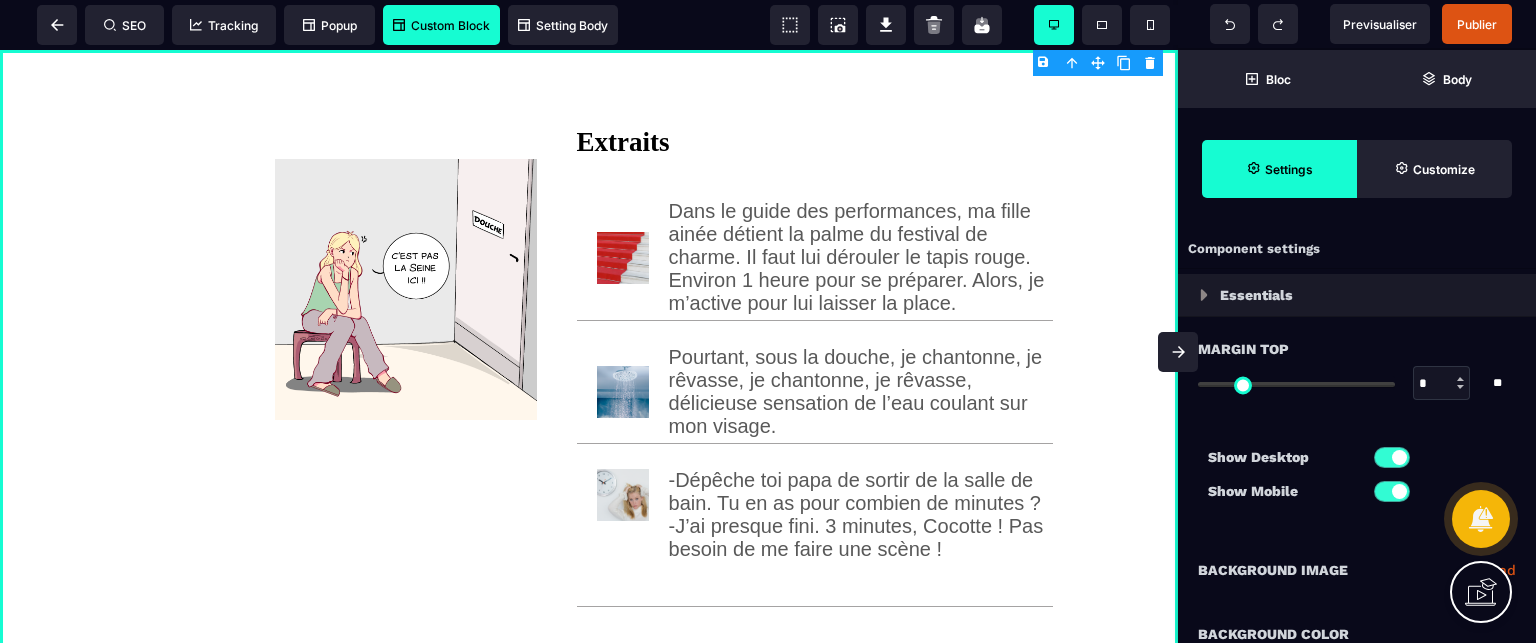 click on "Custom Block" at bounding box center [441, 25] 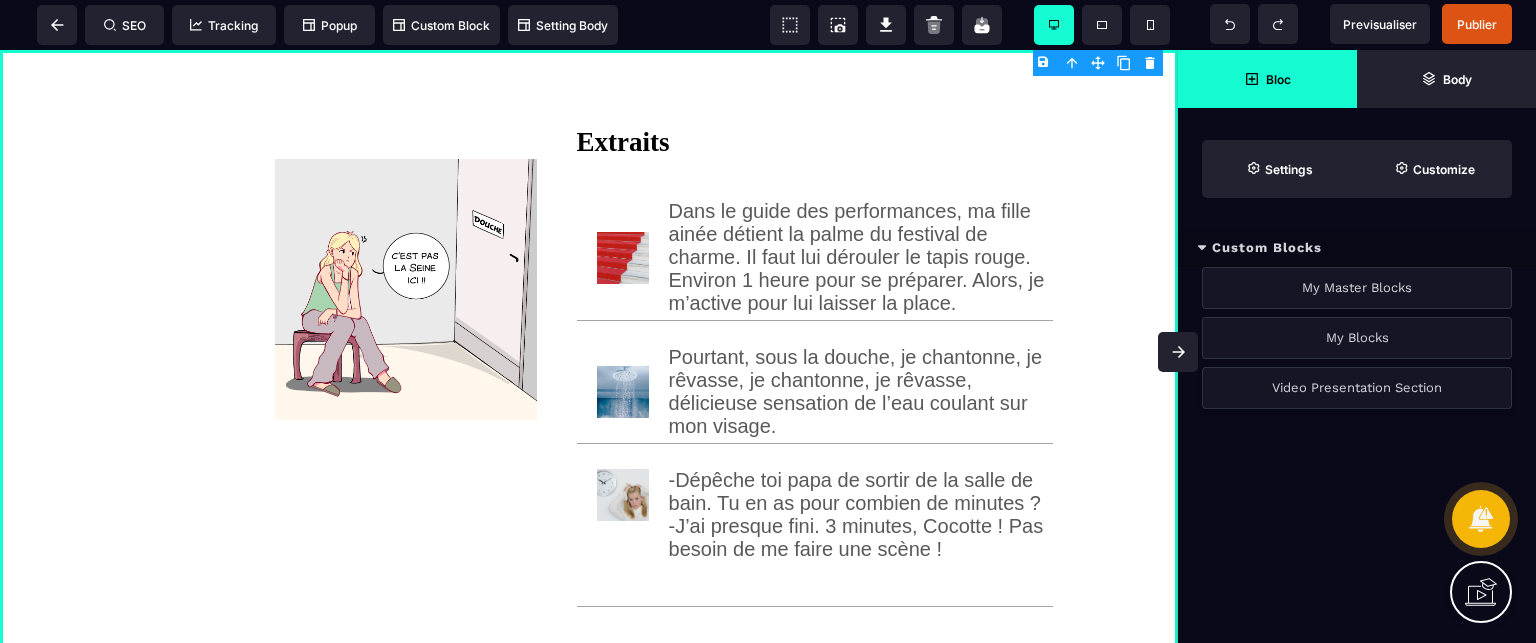 click on "Video Presentation Section" at bounding box center [1357, 388] 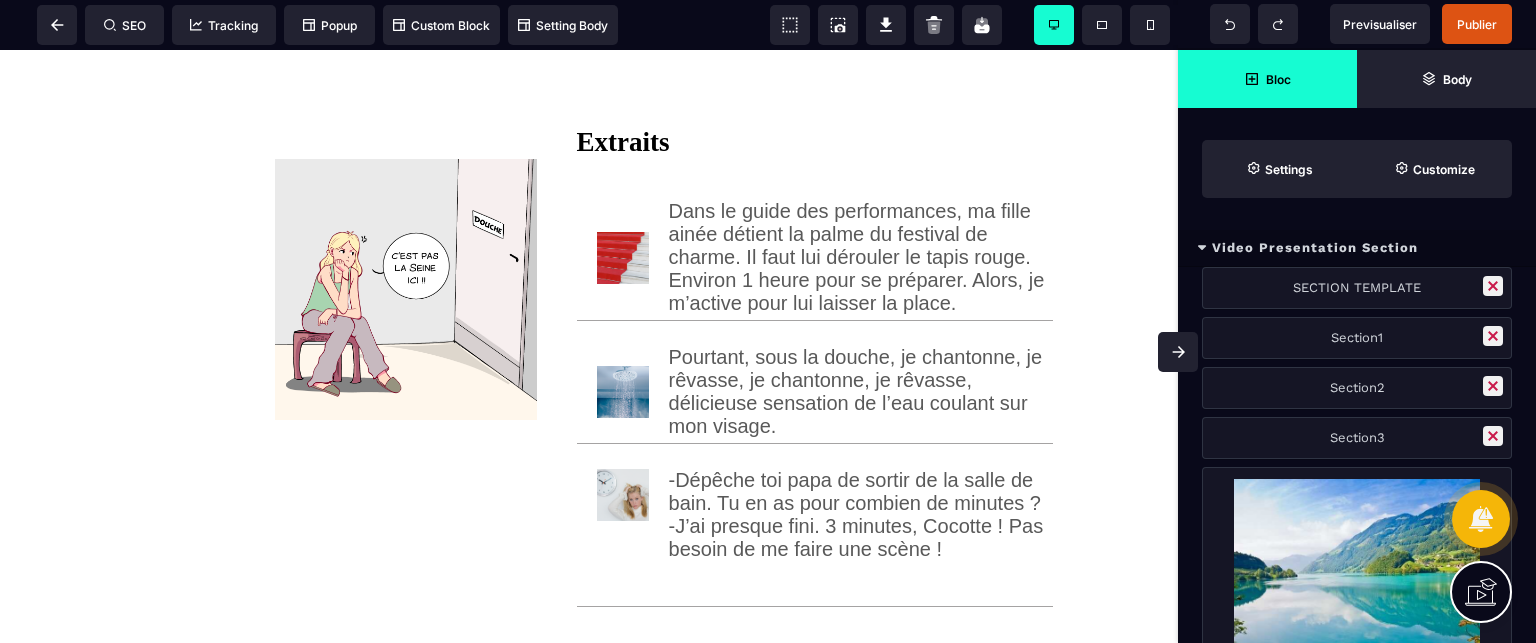 click 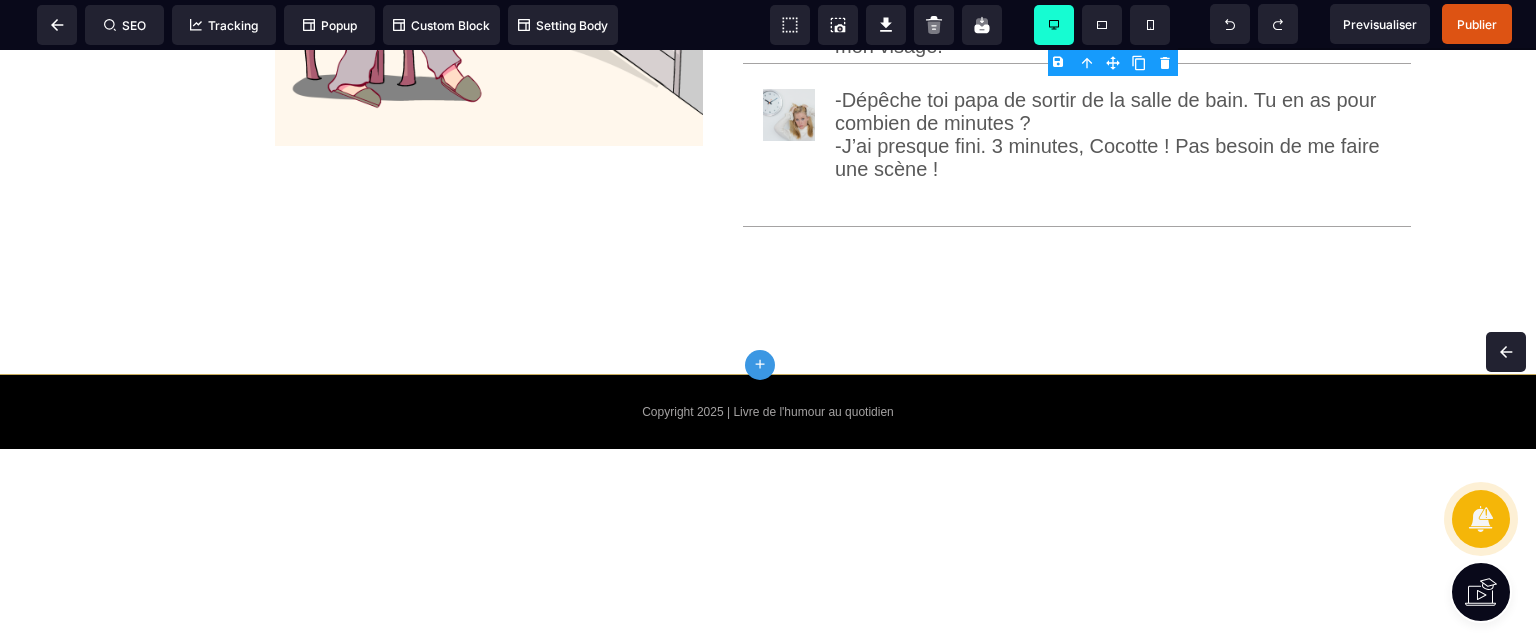 scroll, scrollTop: 371, scrollLeft: 0, axis: vertical 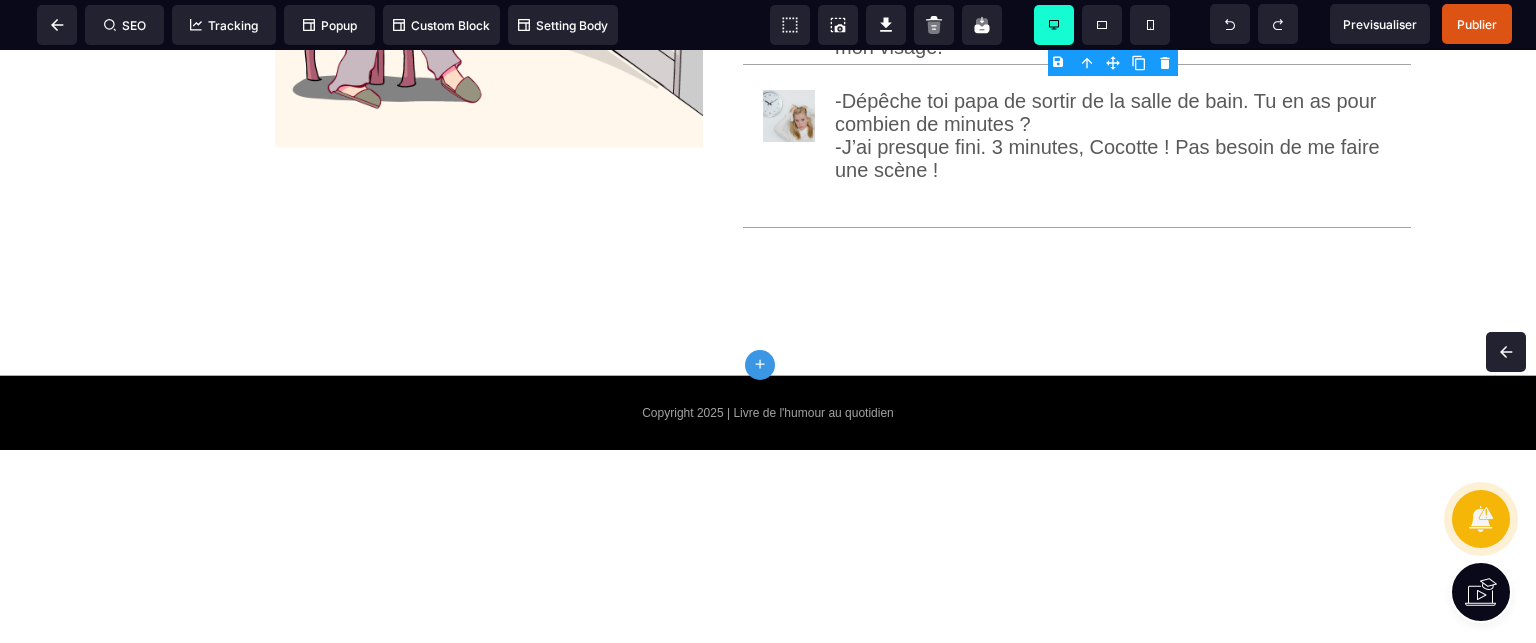 click on "plus" 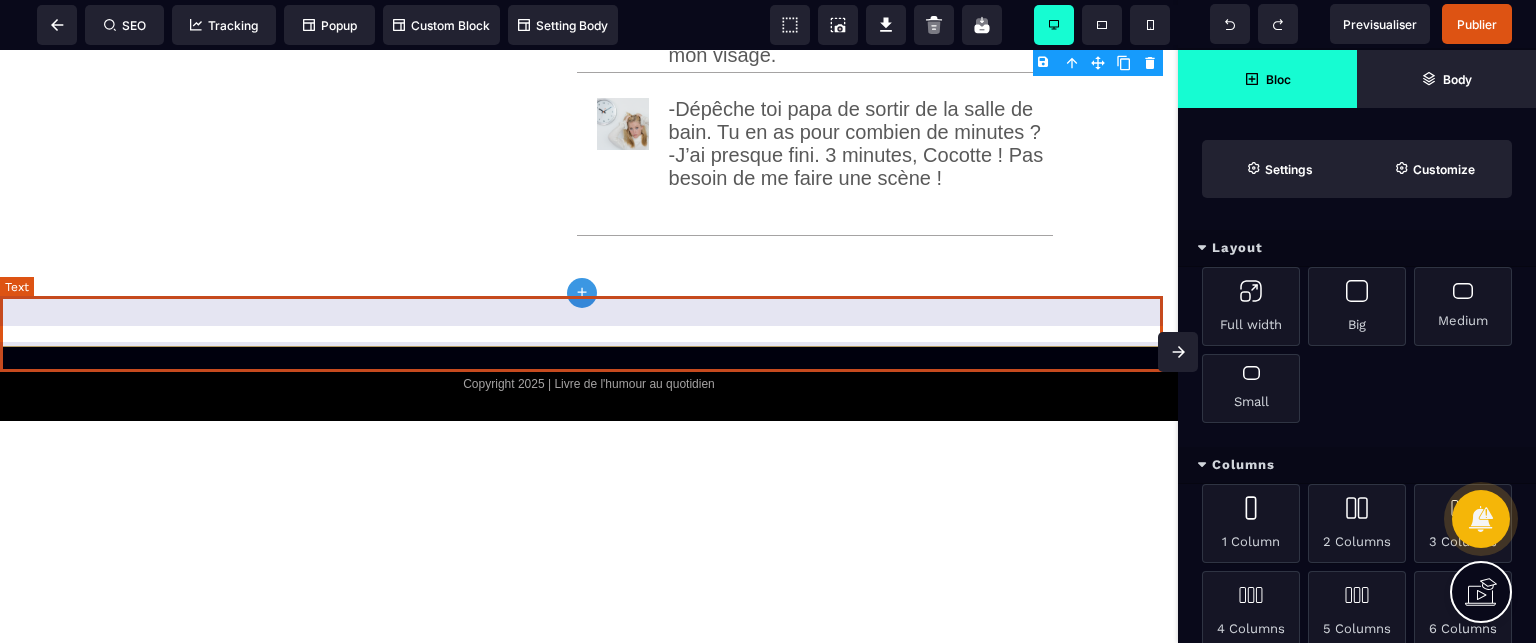 scroll, scrollTop: 465, scrollLeft: 0, axis: vertical 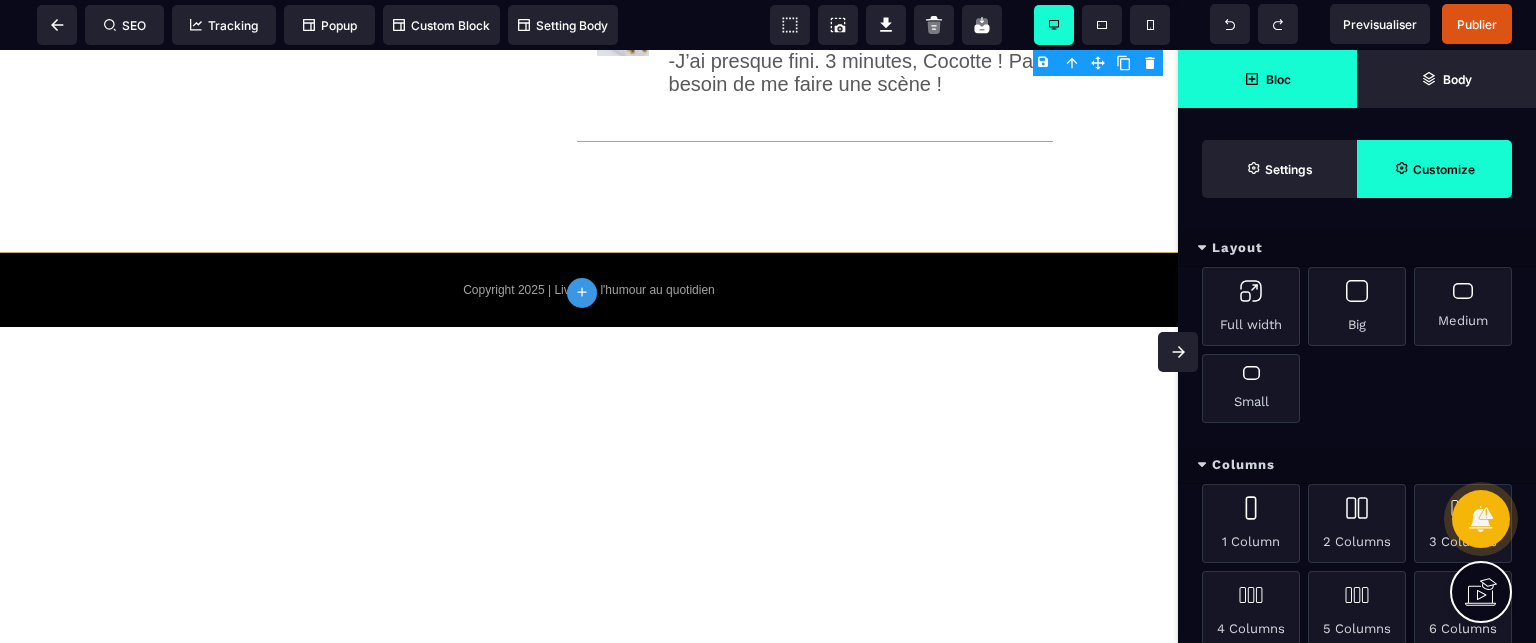 click 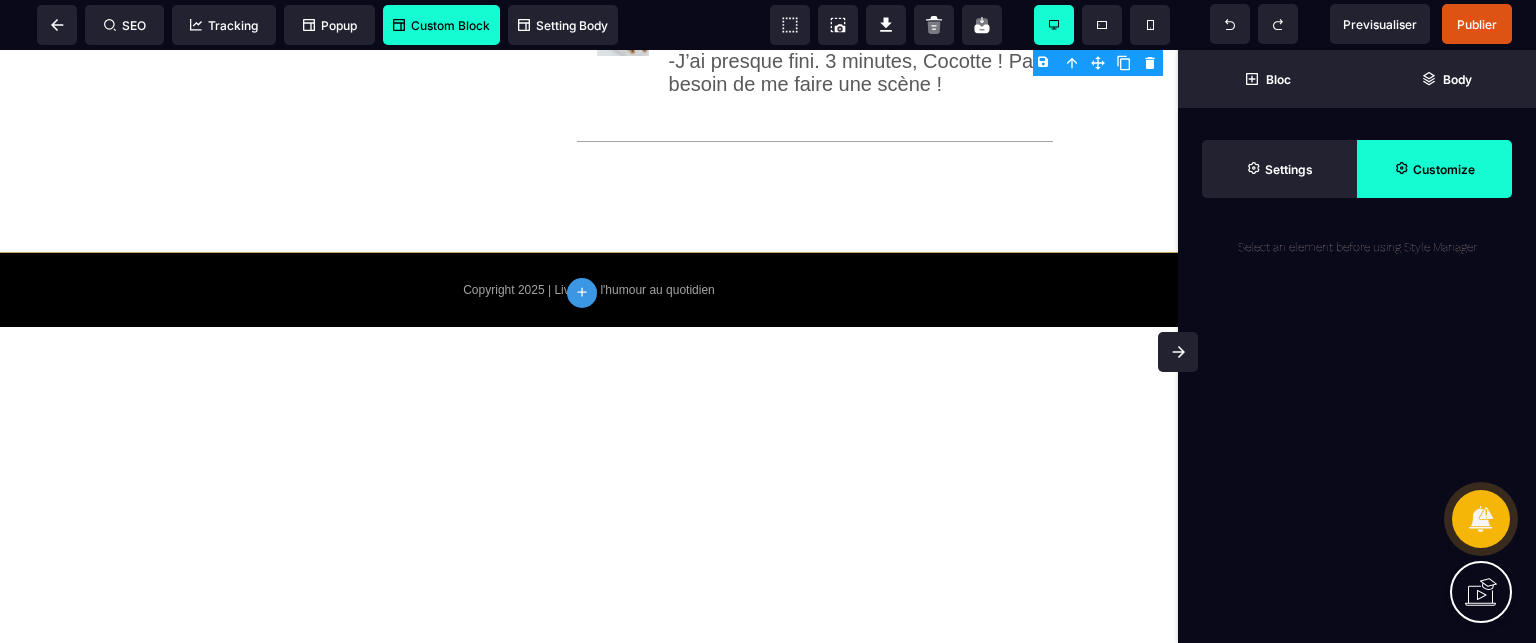 click on "Custom Block" at bounding box center [441, 25] 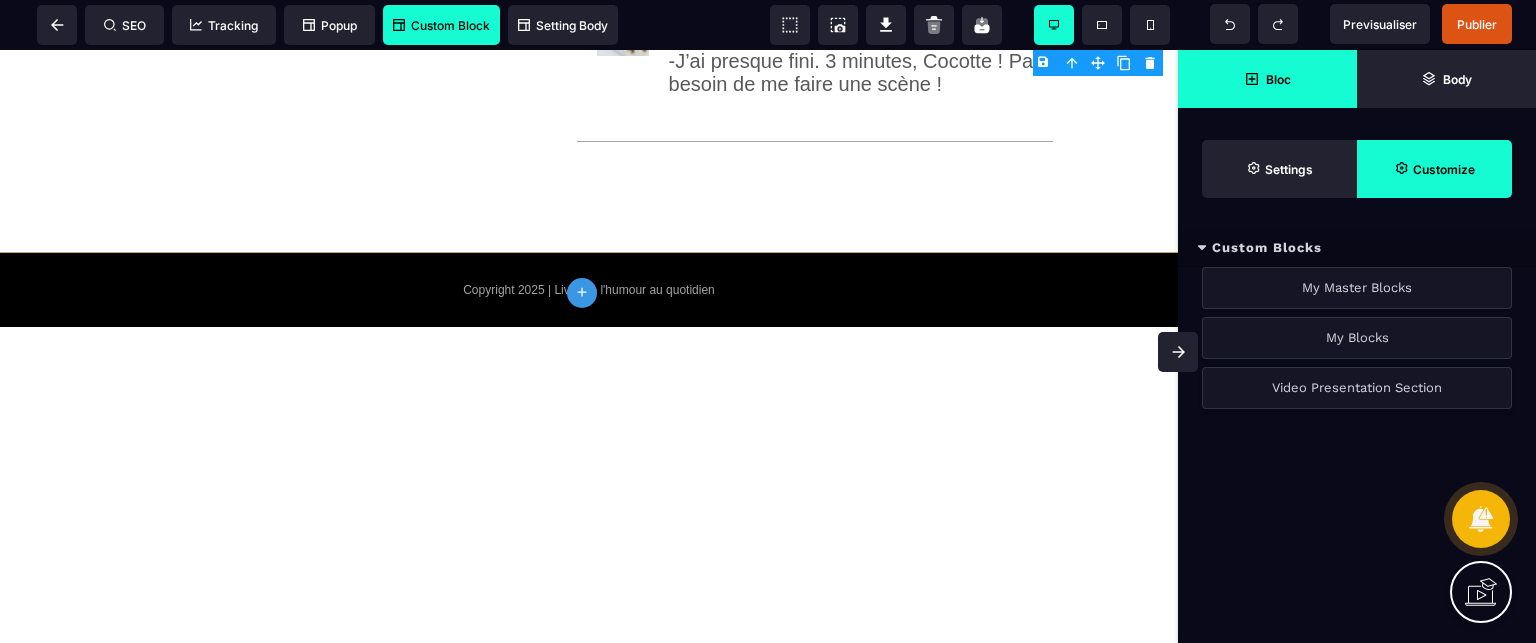 click on "Video Presentation Section" at bounding box center [1357, 388] 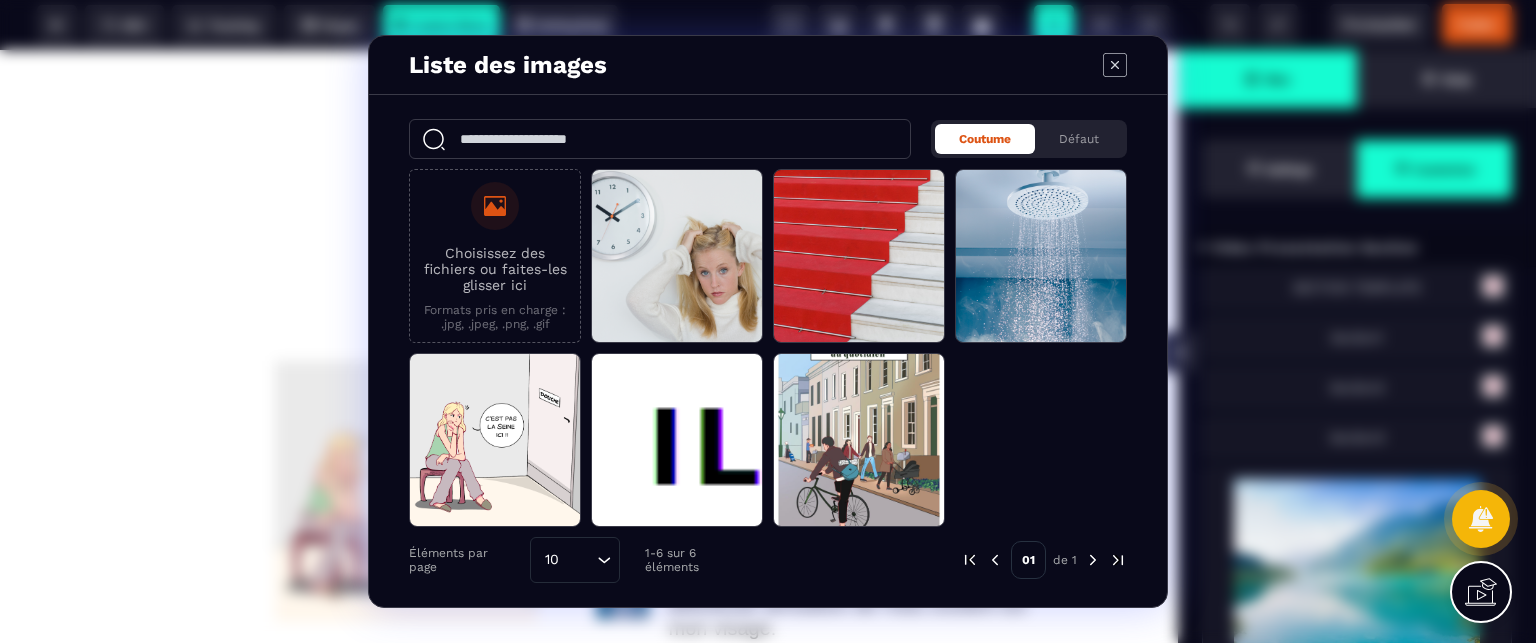 click 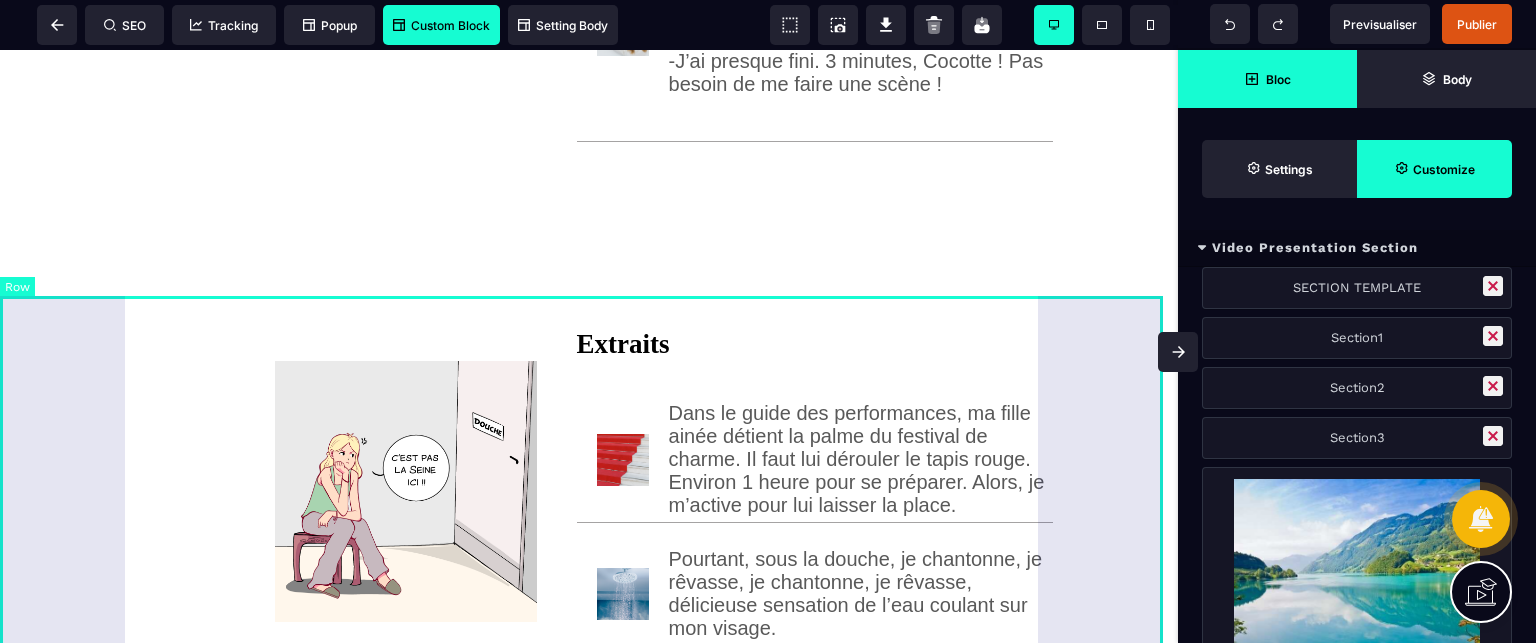 click on "Extraits Dans le guide des performances, ma fille ainée détient la palme du festival de charme. Il faut lui dérouler le tapis rouge. Environ 1 heure pour se préparer. Alors, je m’active pour lui laisser la place. Pourtant, sous la douche, je chantonne, je rêvasse, je chantonne, je rêvasse, délicieuse sensation de l’eau coulant sur mon visage. -Dépêche toi [NAME] de sortir de la salle de bain. Tu en as pour combien de minutes ? -J’ai presque fini. 3 minutes, Cocotte ! Pas besoin de me faire une scène !" at bounding box center (589, 585) 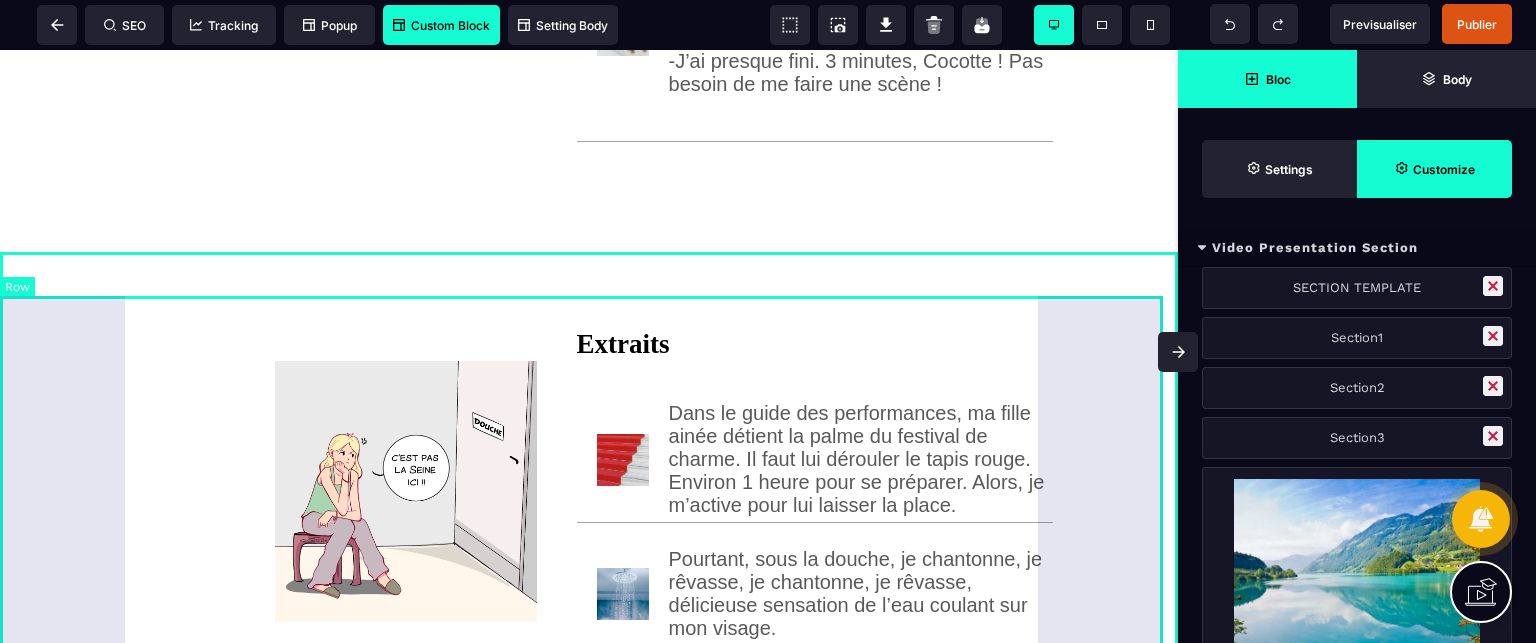 select on "**" 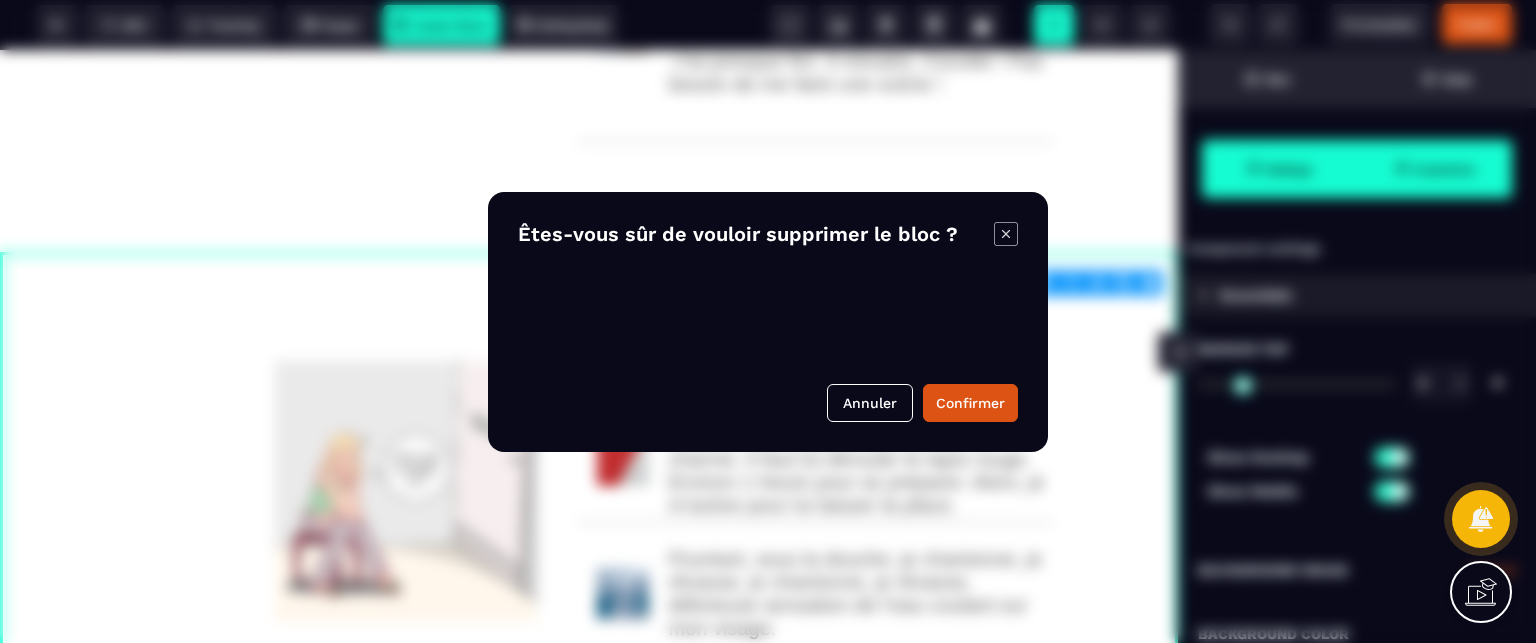 click on "B I U S
A *******
plus
Row
SEO
Big" at bounding box center [768, 321] 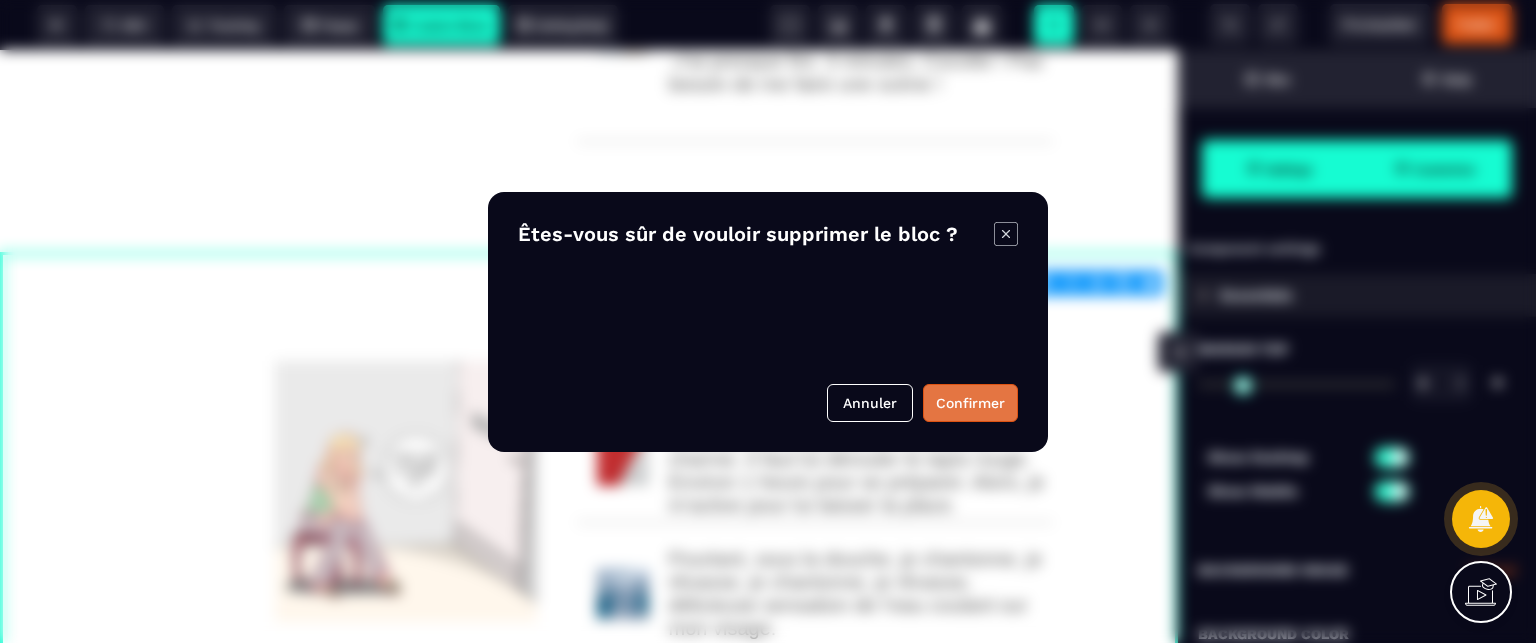 click on "Confirmer" at bounding box center (970, 403) 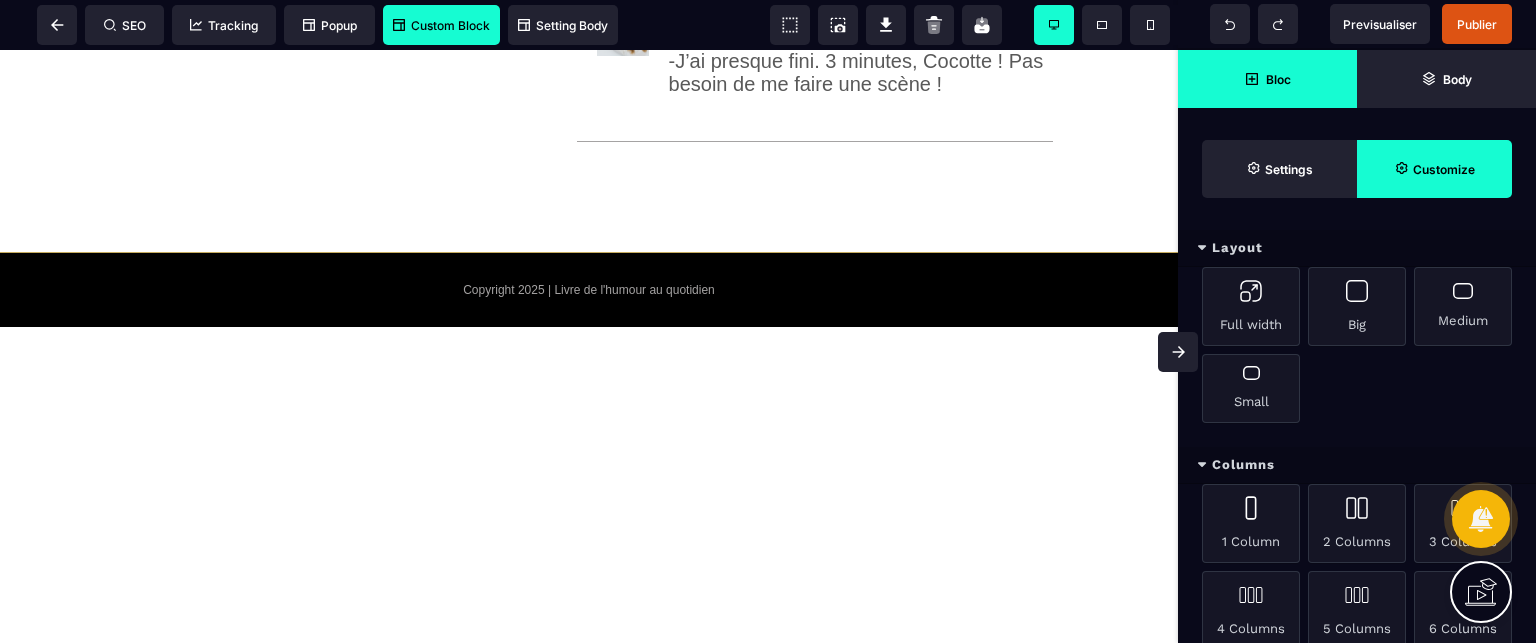 scroll, scrollTop: 0, scrollLeft: 0, axis: both 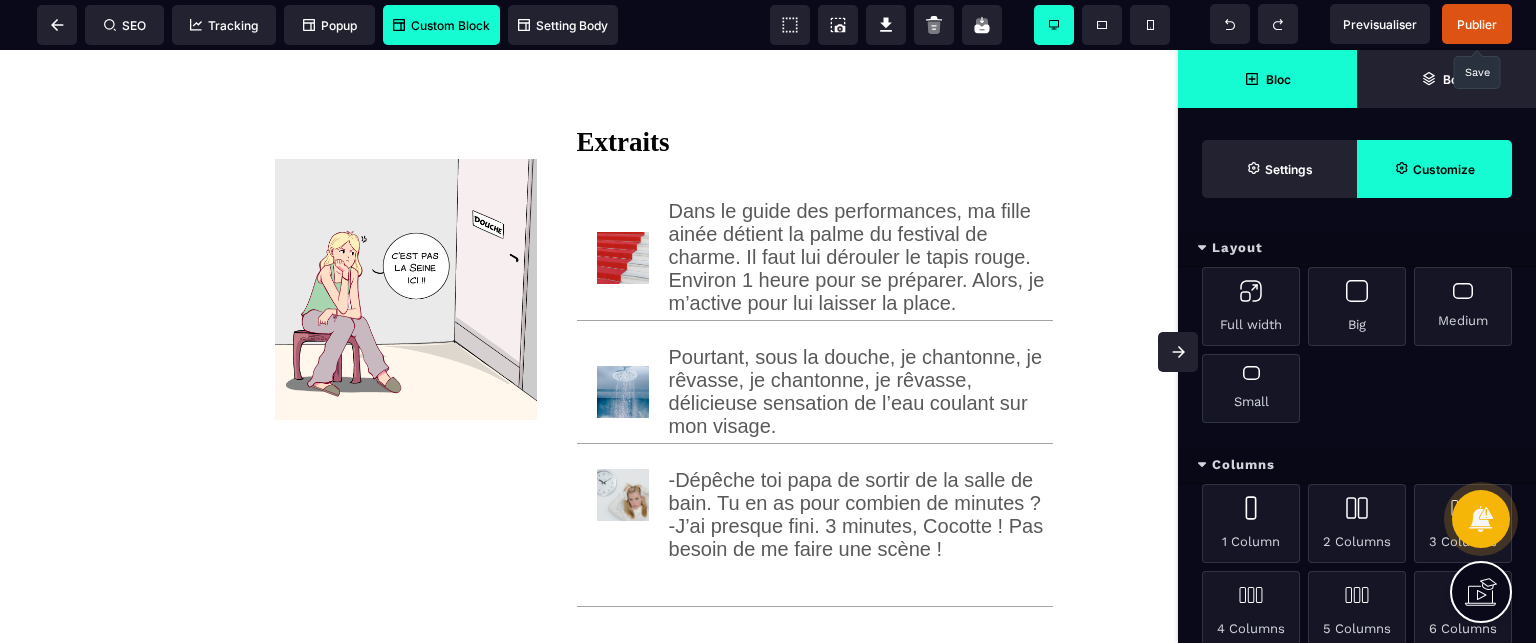 click on "Publier" at bounding box center (1477, 24) 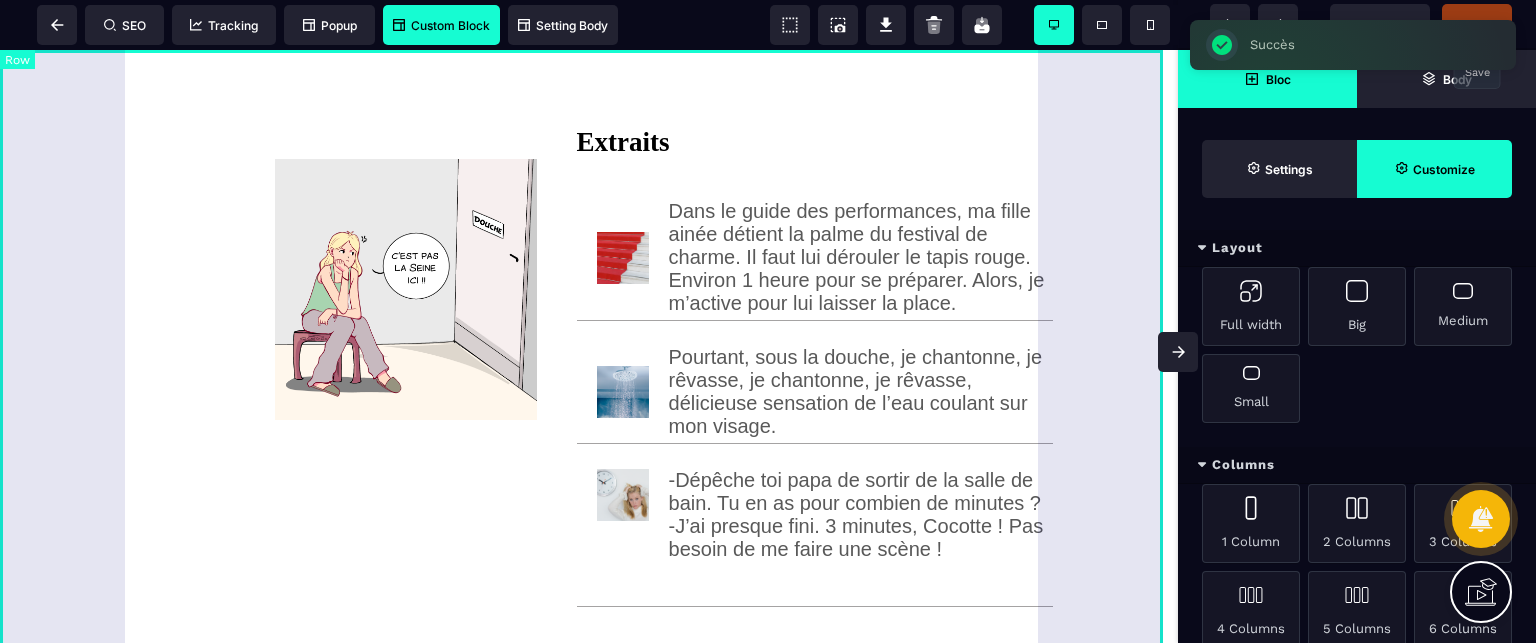 click on "Extraits Dans le guide des performances, ma fille ainée détient la palme du festival de charme. Il faut lui dérouler le tapis rouge. Environ 1 heure pour se préparer. Alors, je m’active pour lui laisser la place. Pourtant, sous la douche, je chantonne, je rêvasse, je chantonne, je rêvasse, délicieuse sensation de l’eau coulant sur mon visage. -Dépêche toi [NAME] de sortir de la salle de bain. Tu en as pour combien de minutes ? -J’ai presque fini. 3 minutes, Cocotte ! Pas besoin de me faire une scène !" at bounding box center (589, 383) 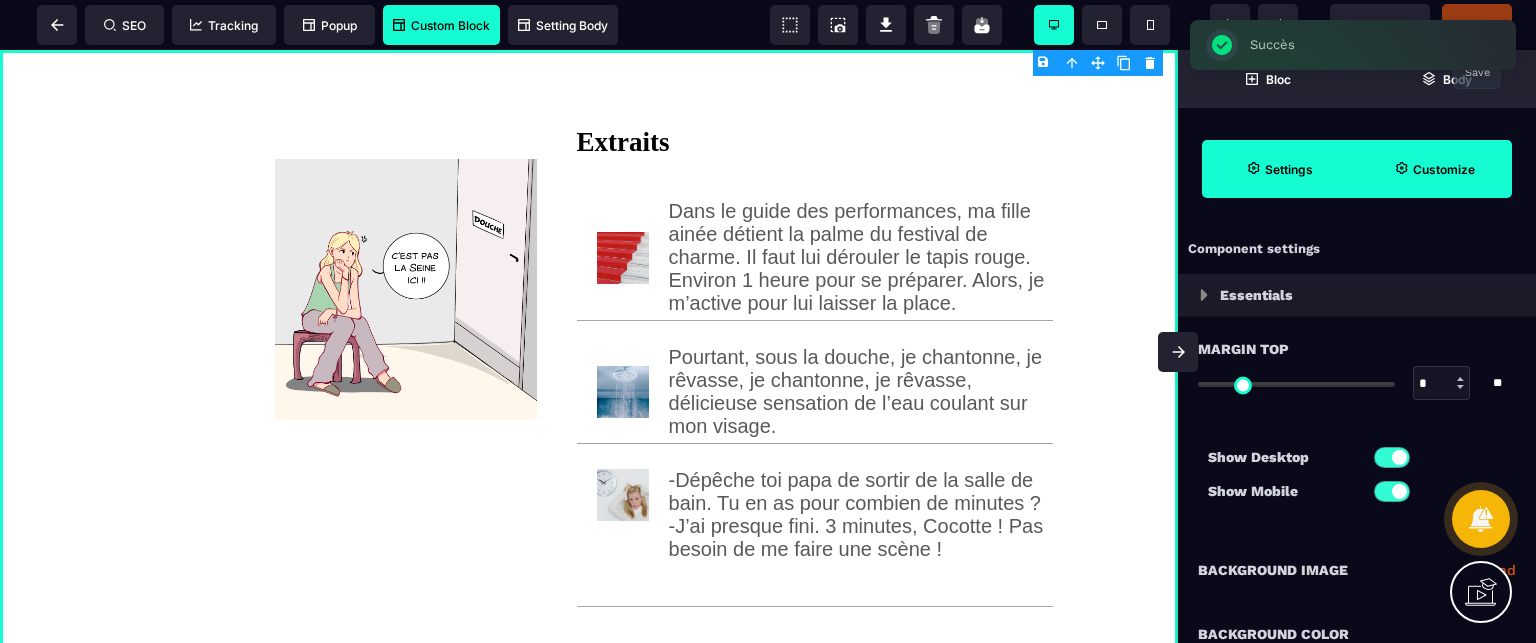 click on "Show Desktop
Show Mobile" at bounding box center (1357, 479) 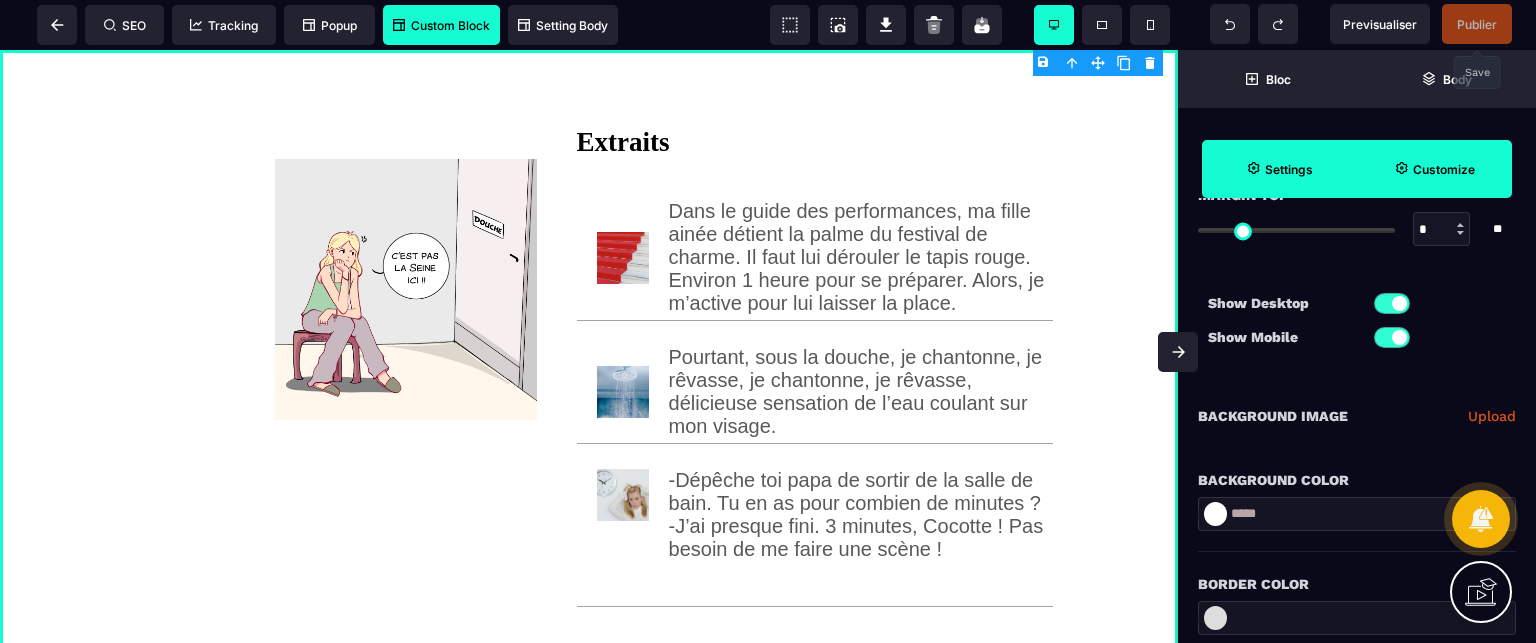scroll, scrollTop: 0, scrollLeft: 0, axis: both 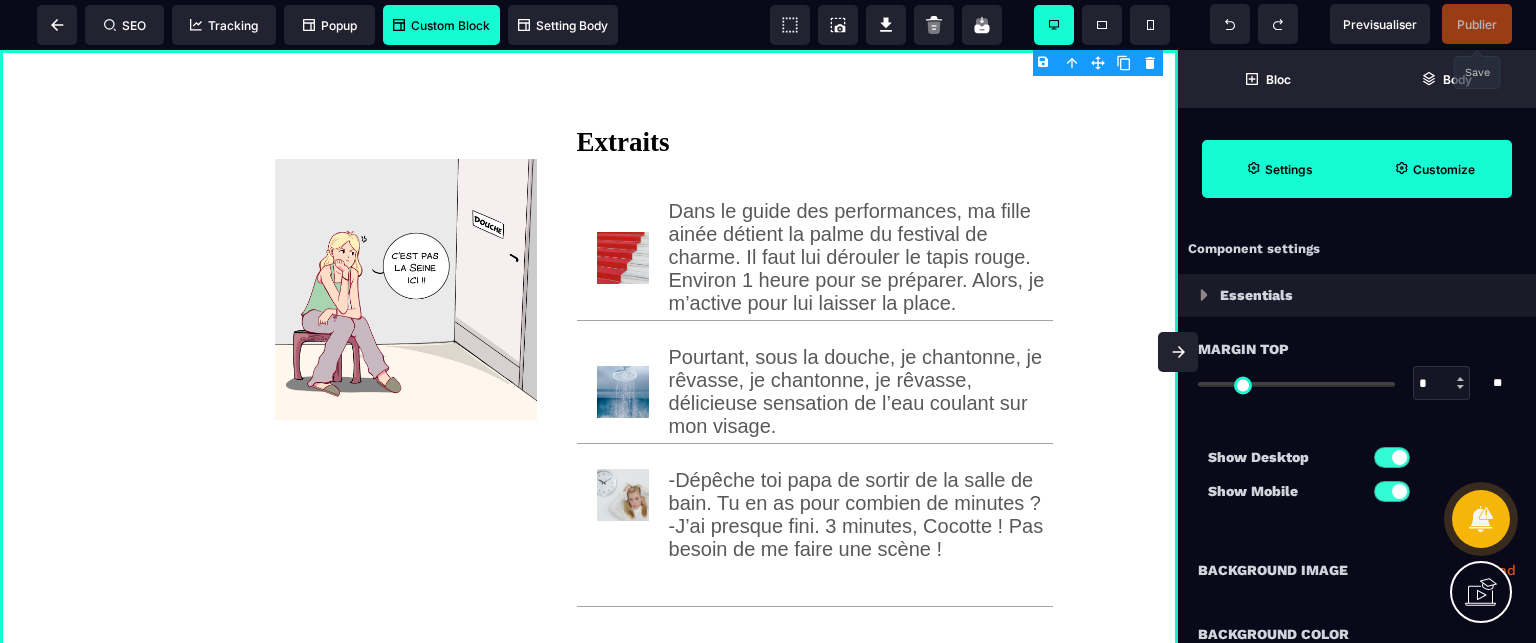 click at bounding box center [1178, 352] 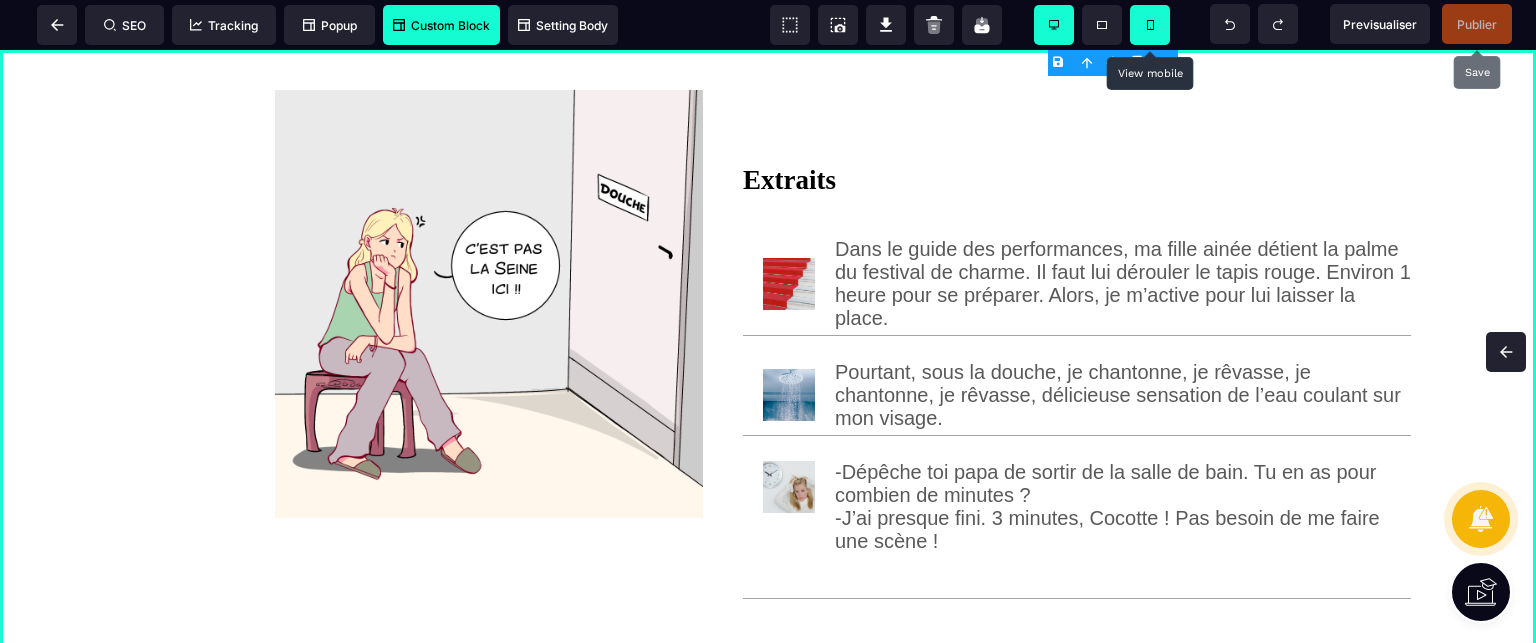 click at bounding box center [1150, 25] 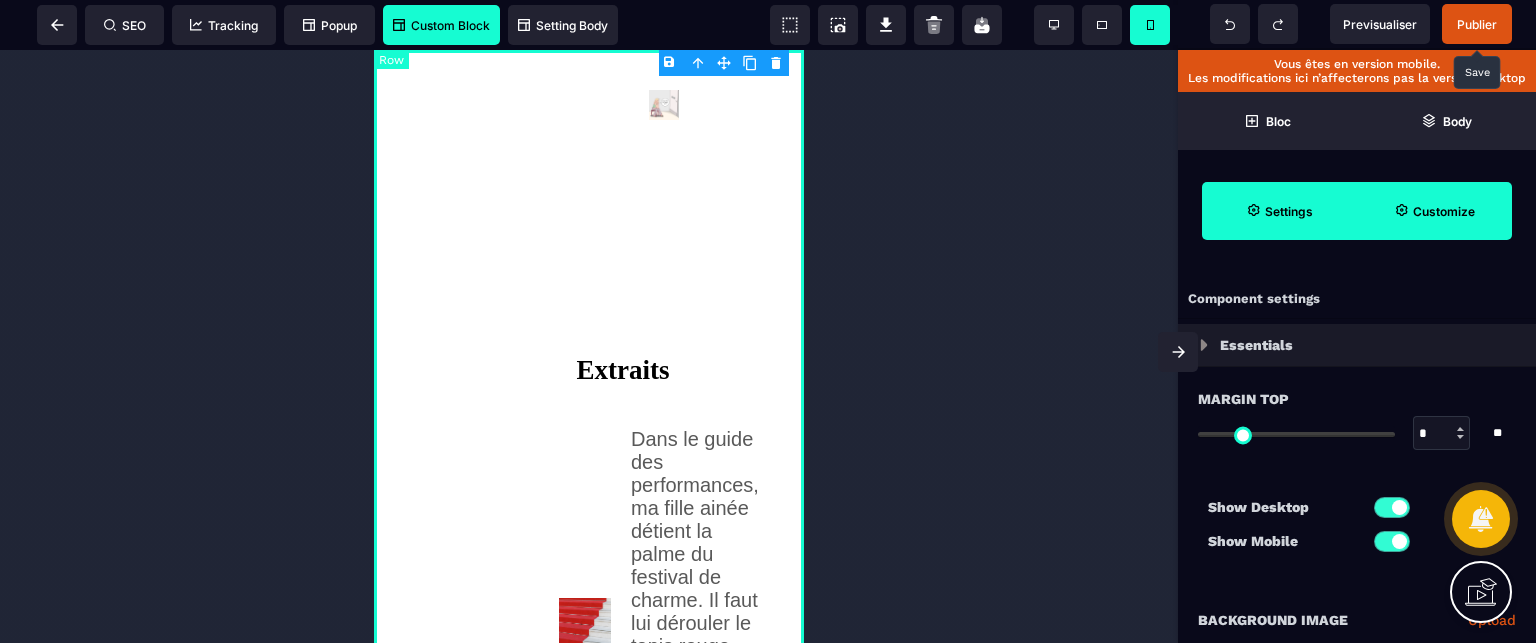 click on "Extraits Dans le guide des performances, ma fille ainée détient la palme du festival de charme. Il faut lui dérouler le tapis rouge. Environ 1 heure pour se préparer. Alors, je m’active pour lui laisser la place. Pourtant, sous la douche, je chantonne, je rêvasse, je chantonne, je rêvasse, délicieuse sensation de l’eau coulant sur mon visage. -Dépêche toi [NAME] de sortir de la salle de bain. Tu en as pour combien de minutes ? -J’ai presque fini. 3 minutes, Cocotte ! Pas besoin de me faire une scène !" at bounding box center (589, 937) 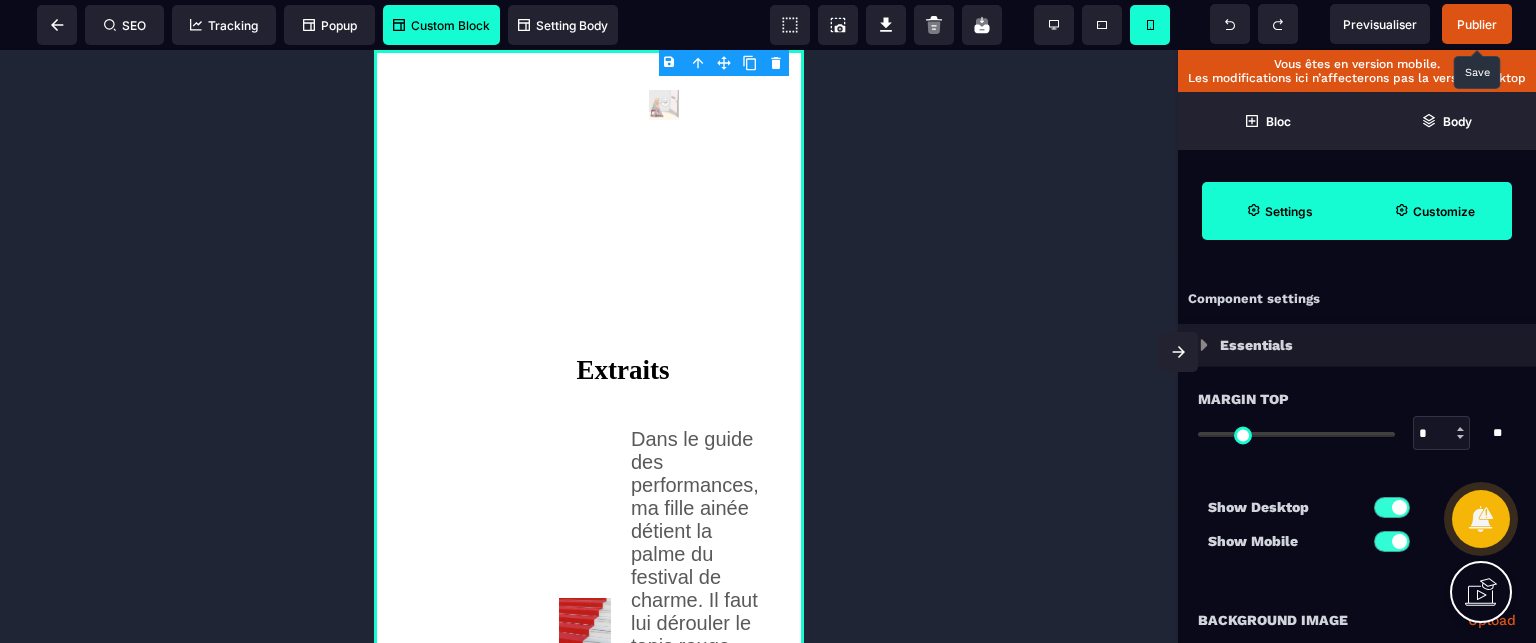 click on "Show Desktop
Show Mobile" at bounding box center [1357, 529] 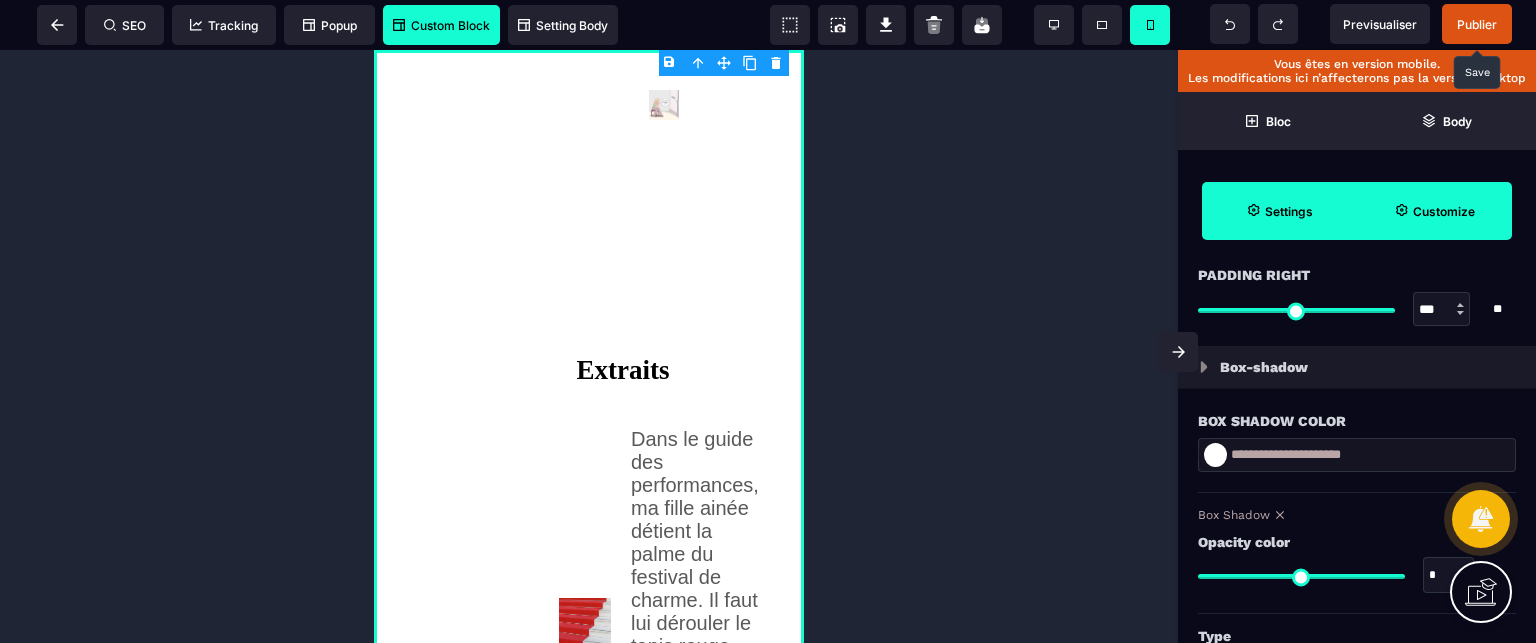 scroll, scrollTop: 2040, scrollLeft: 0, axis: vertical 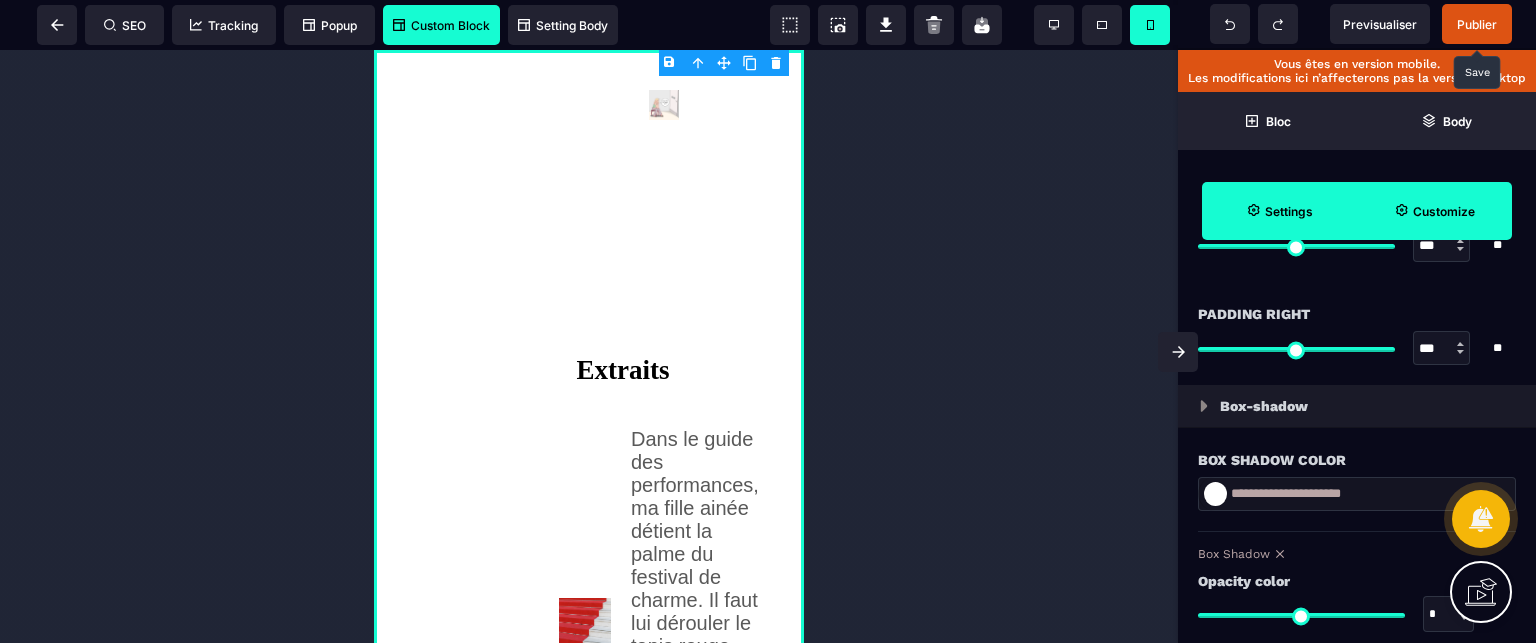 drag, startPoint x: 1445, startPoint y: 338, endPoint x: 1376, endPoint y: 351, distance: 70.21396 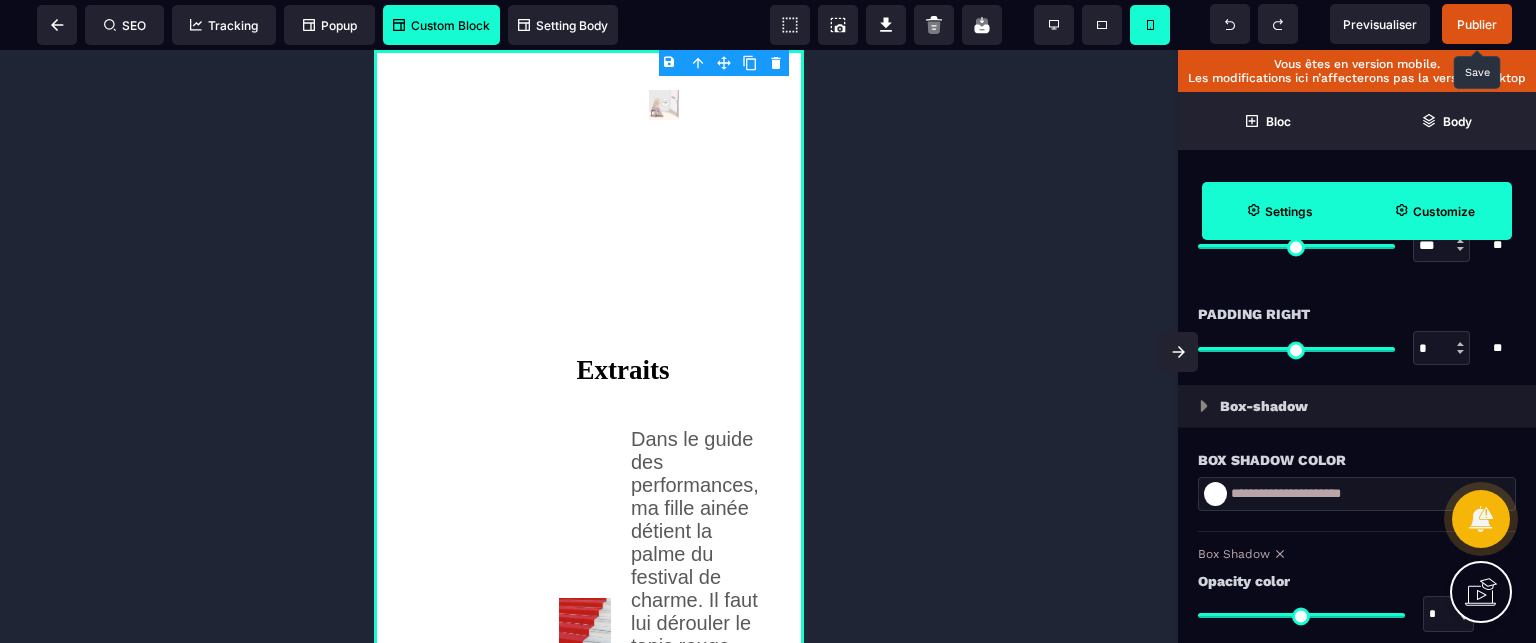 type on "**" 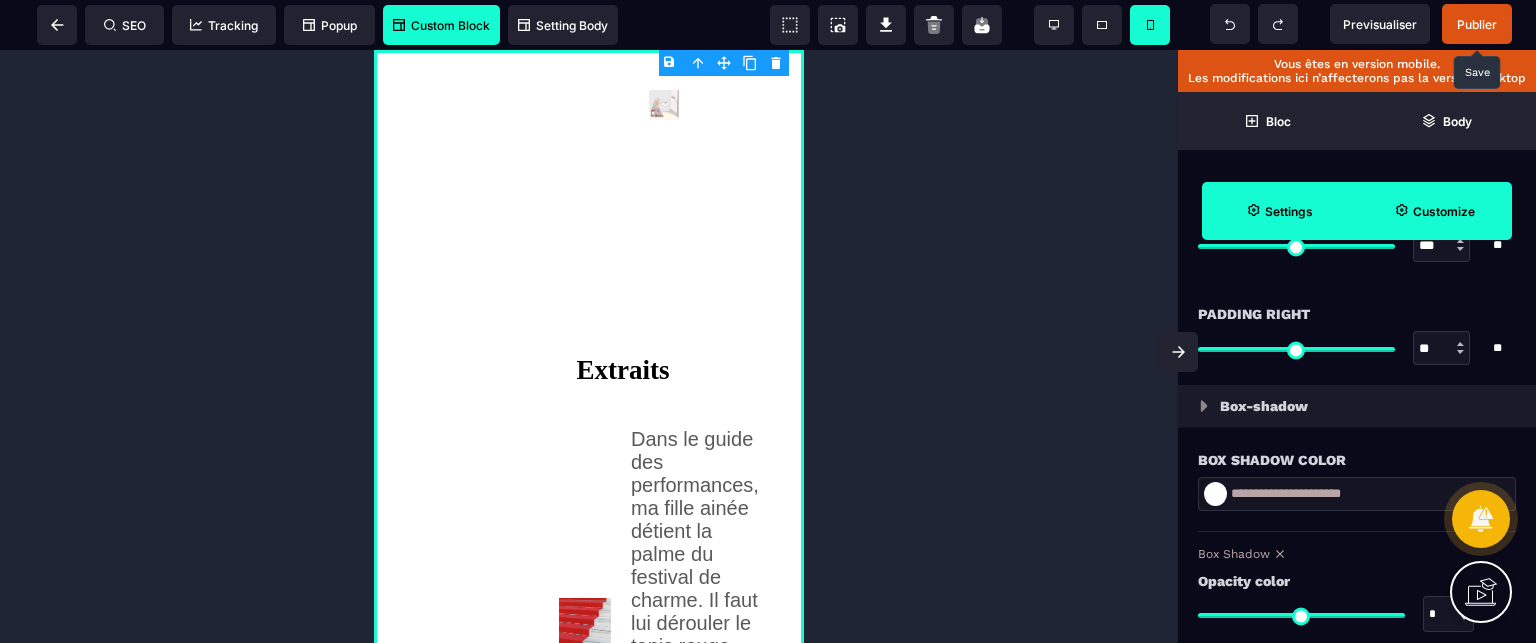 drag, startPoint x: 1440, startPoint y: 344, endPoint x: 1384, endPoint y: 355, distance: 57.070133 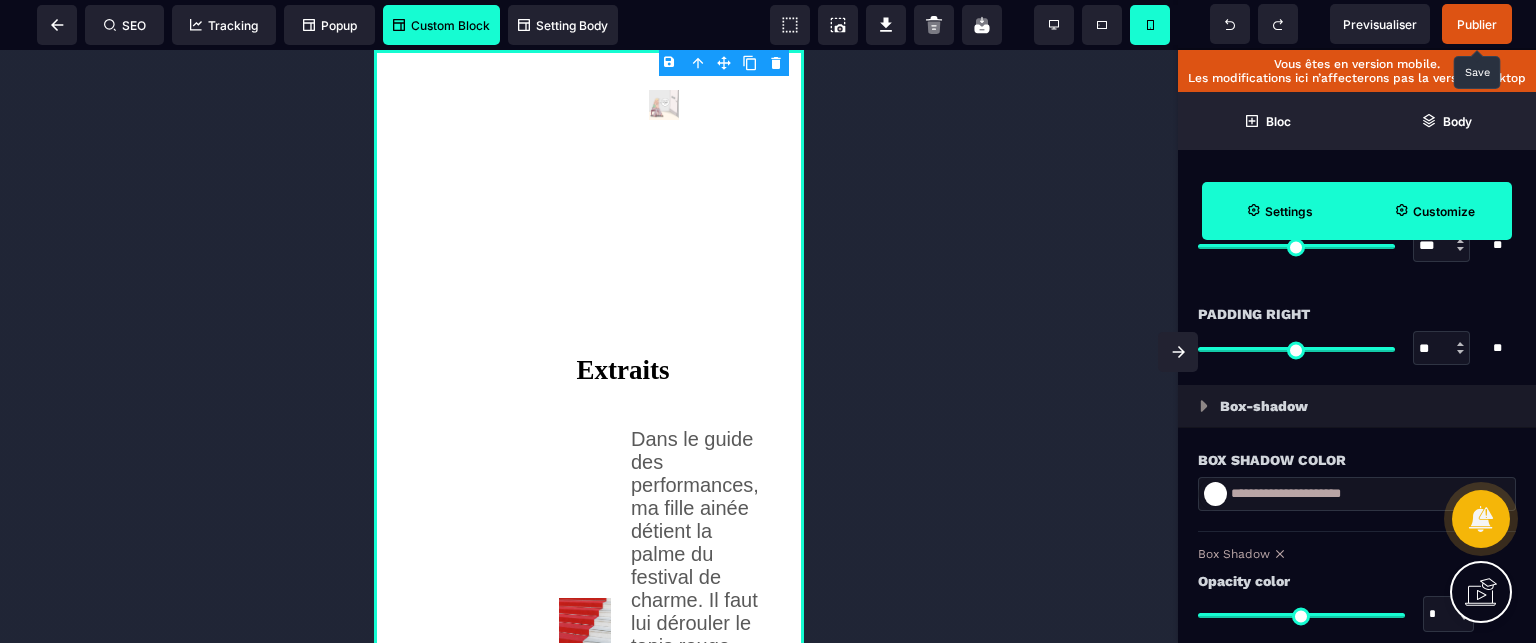 click on "**
*
**" at bounding box center (1357, 348) 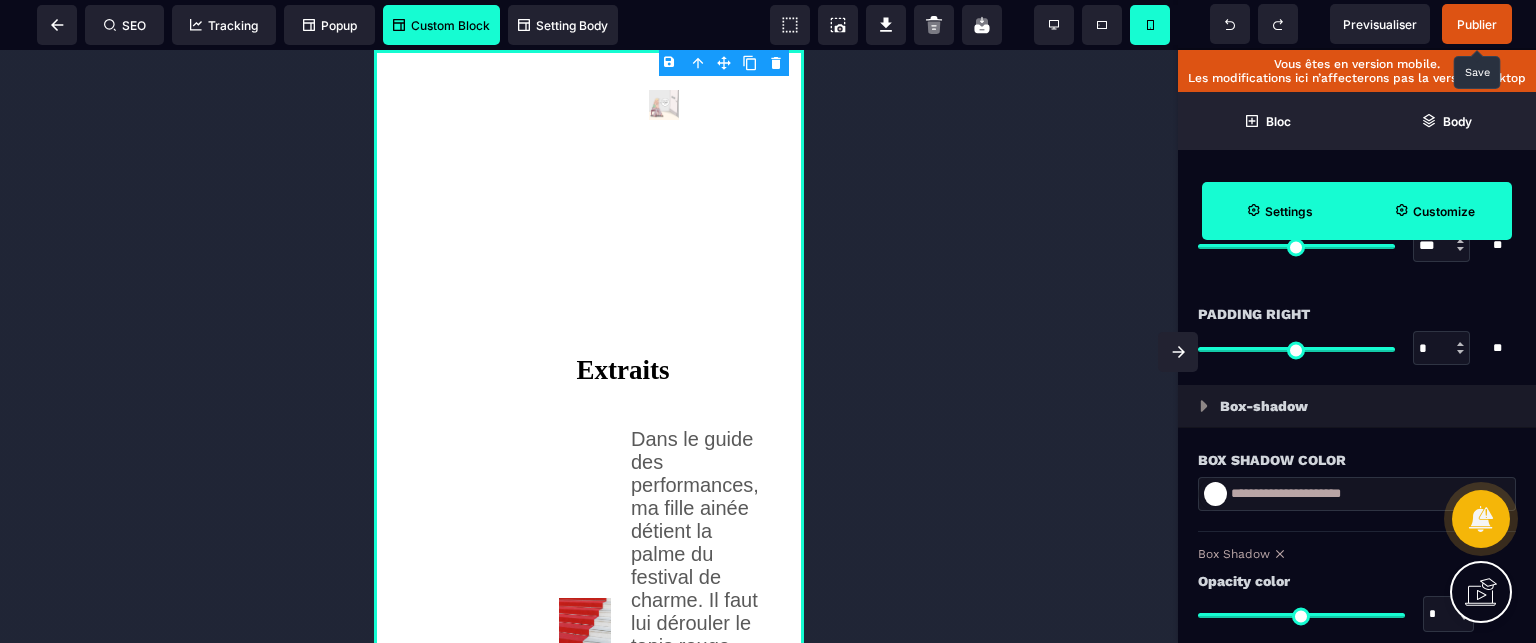type 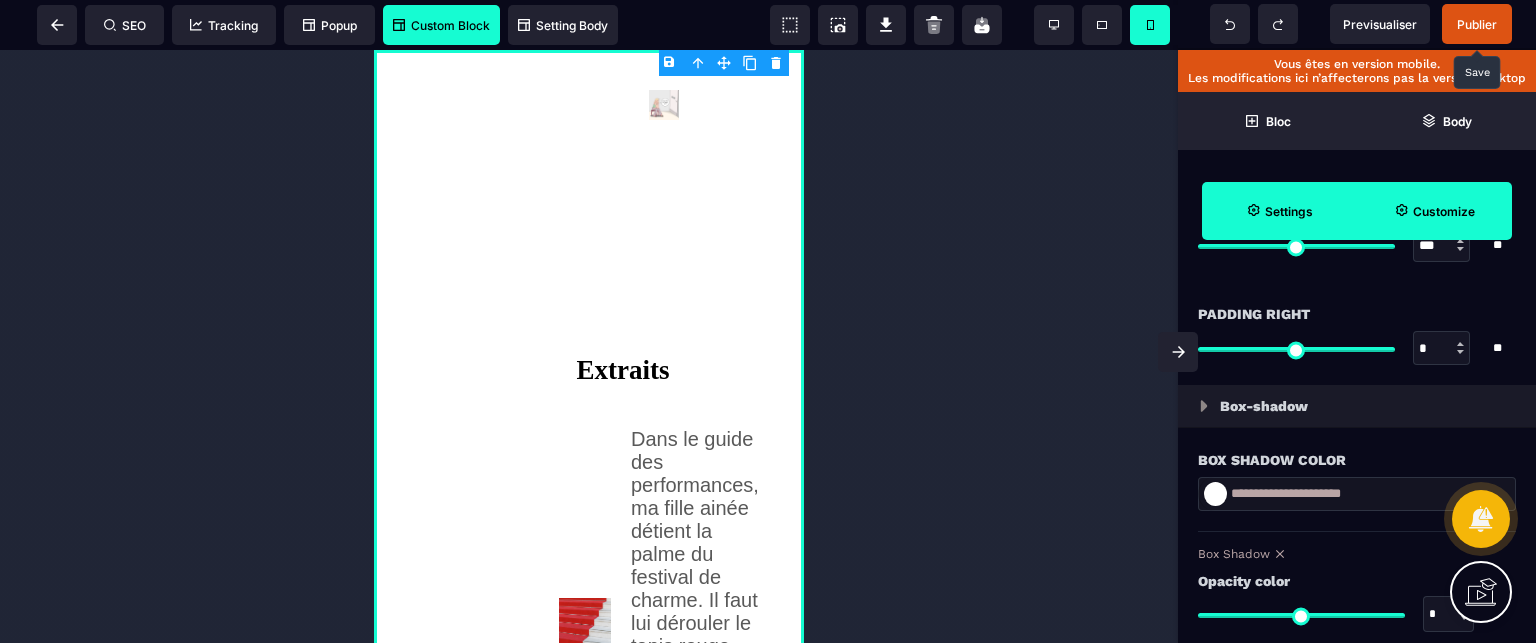type on "**" 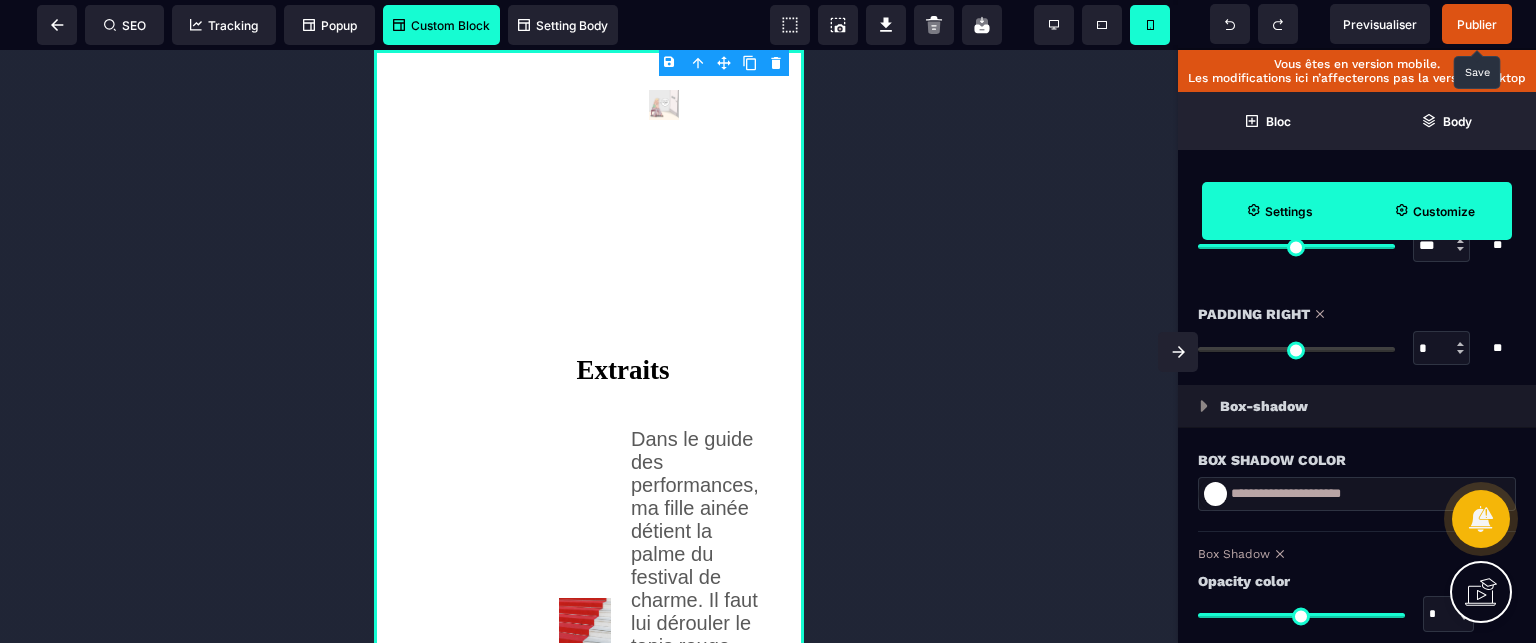 click on "Padding Right" at bounding box center (1357, 314) 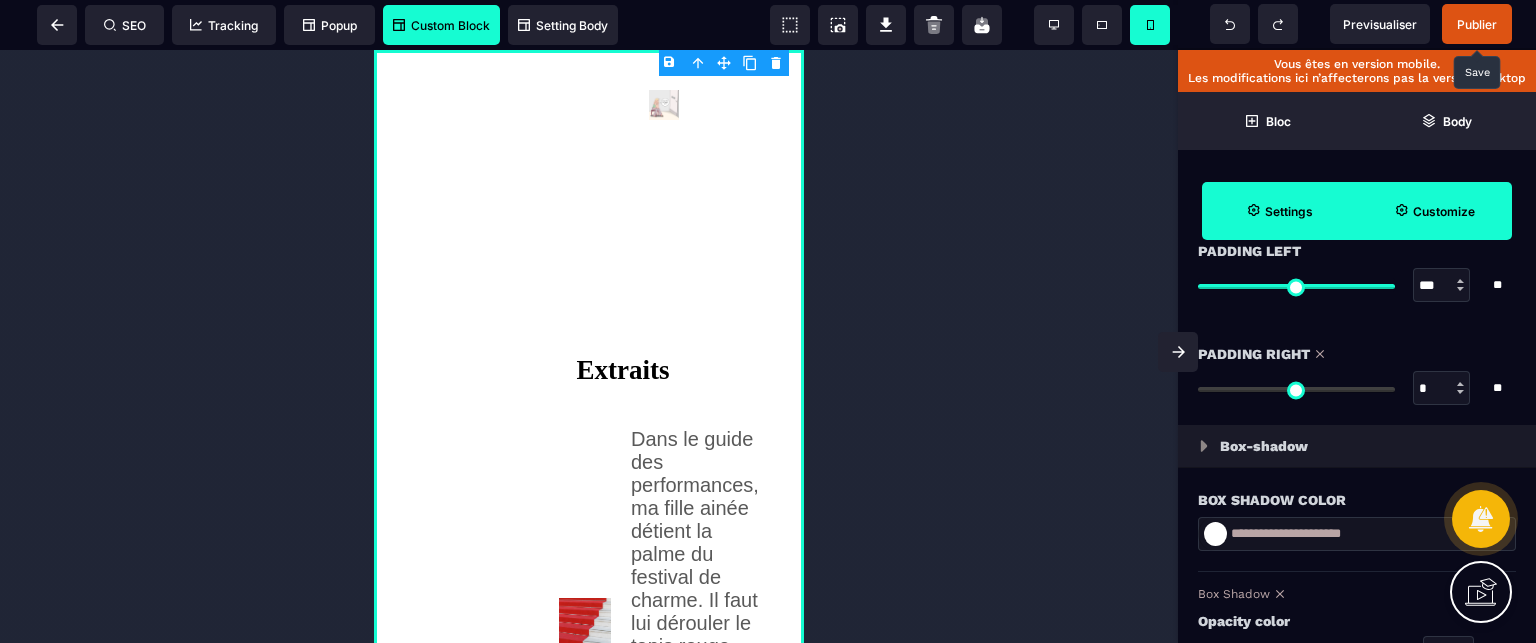 scroll, scrollTop: 1960, scrollLeft: 0, axis: vertical 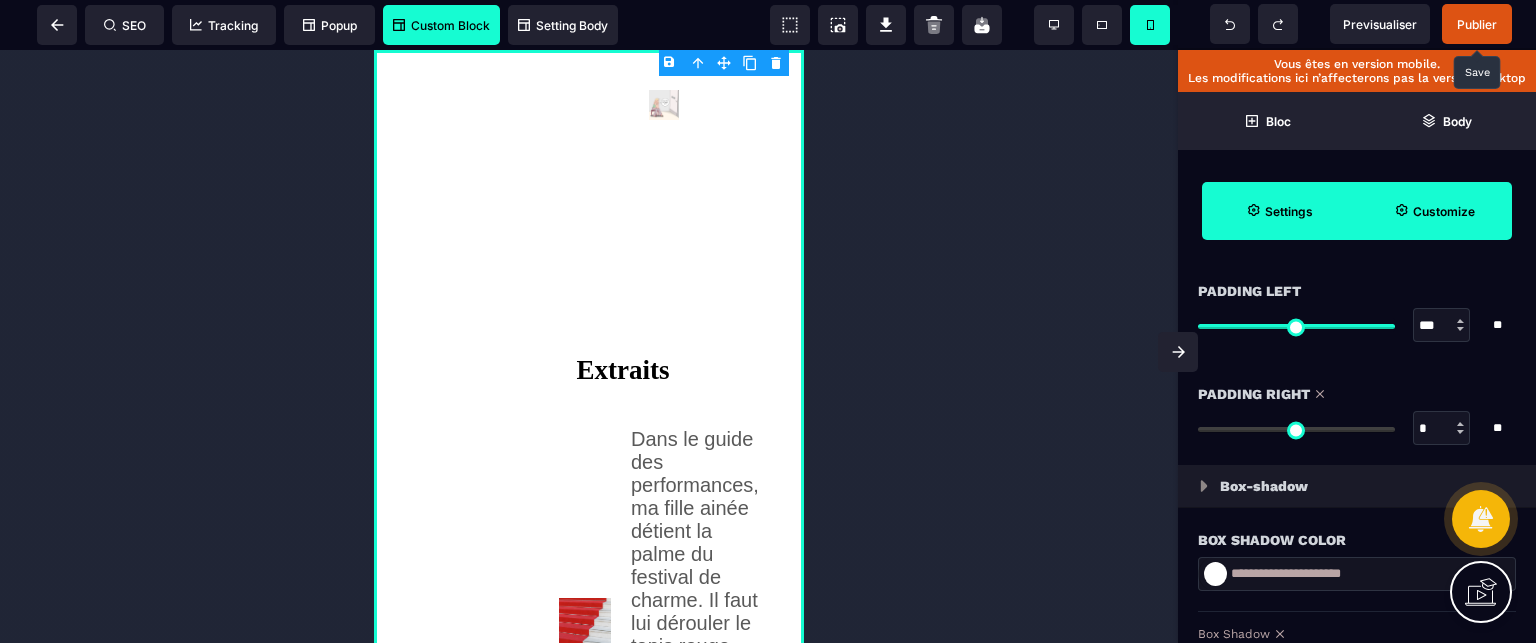 type on "**" 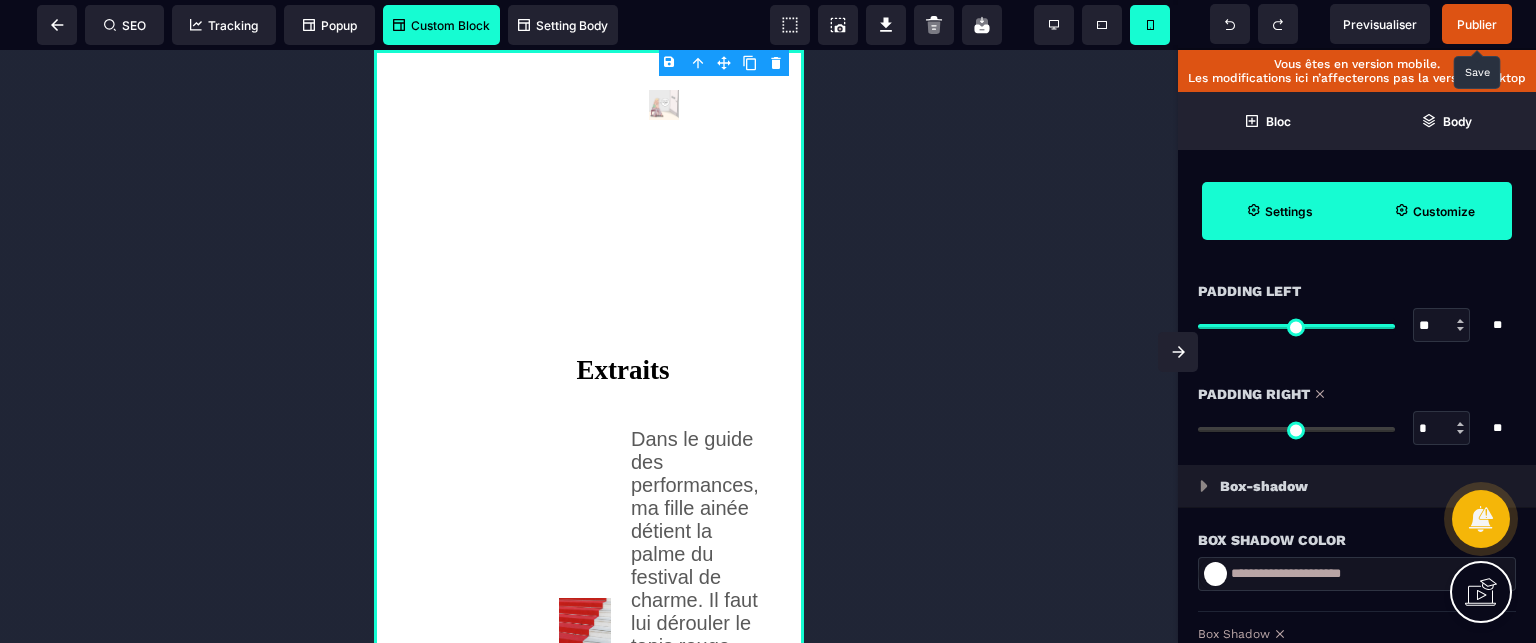 type on "*" 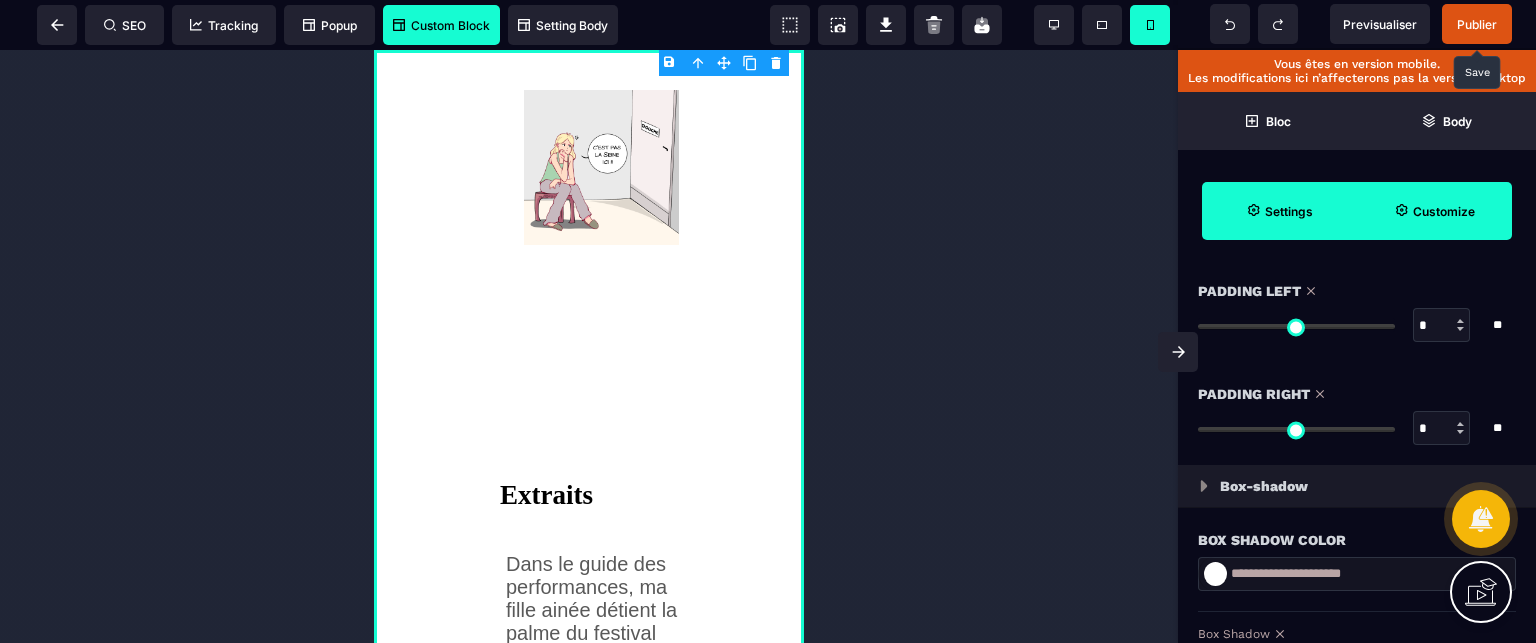 drag, startPoint x: 1386, startPoint y: 324, endPoint x: 995, endPoint y: 359, distance: 392.5634 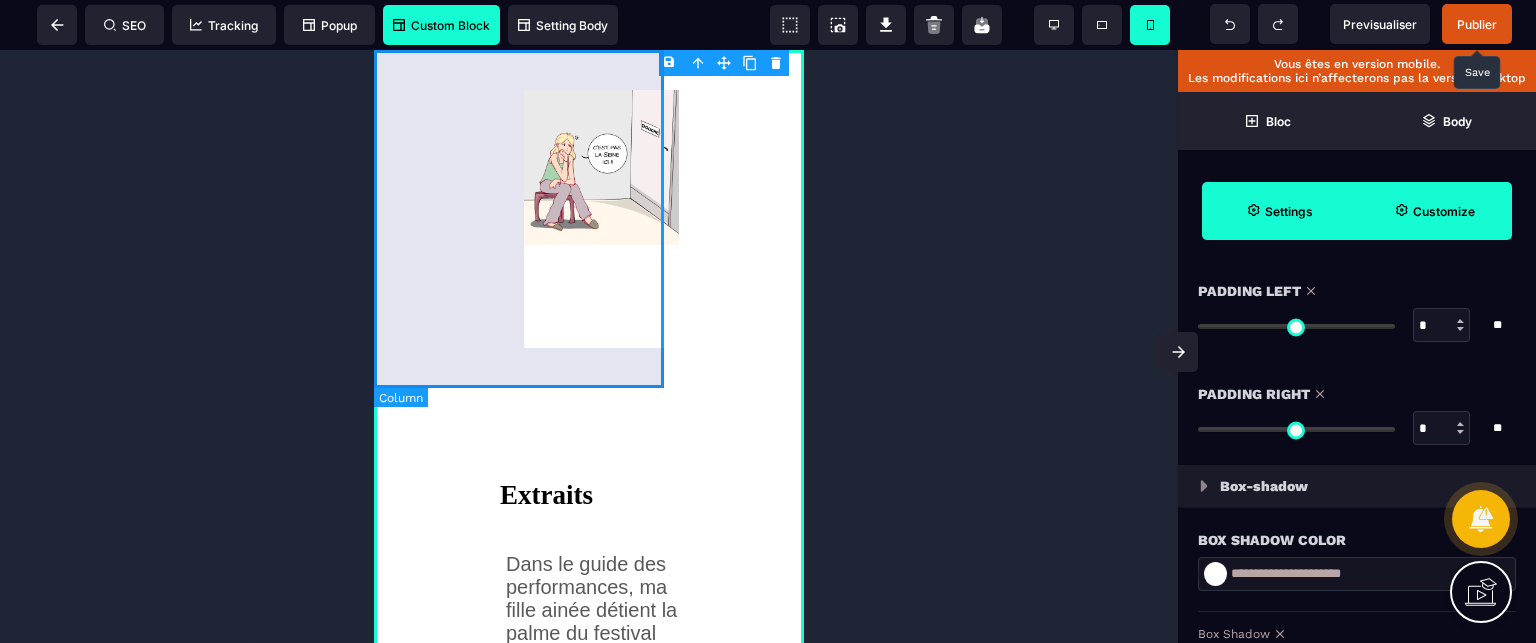 click at bounding box center [526, 226] 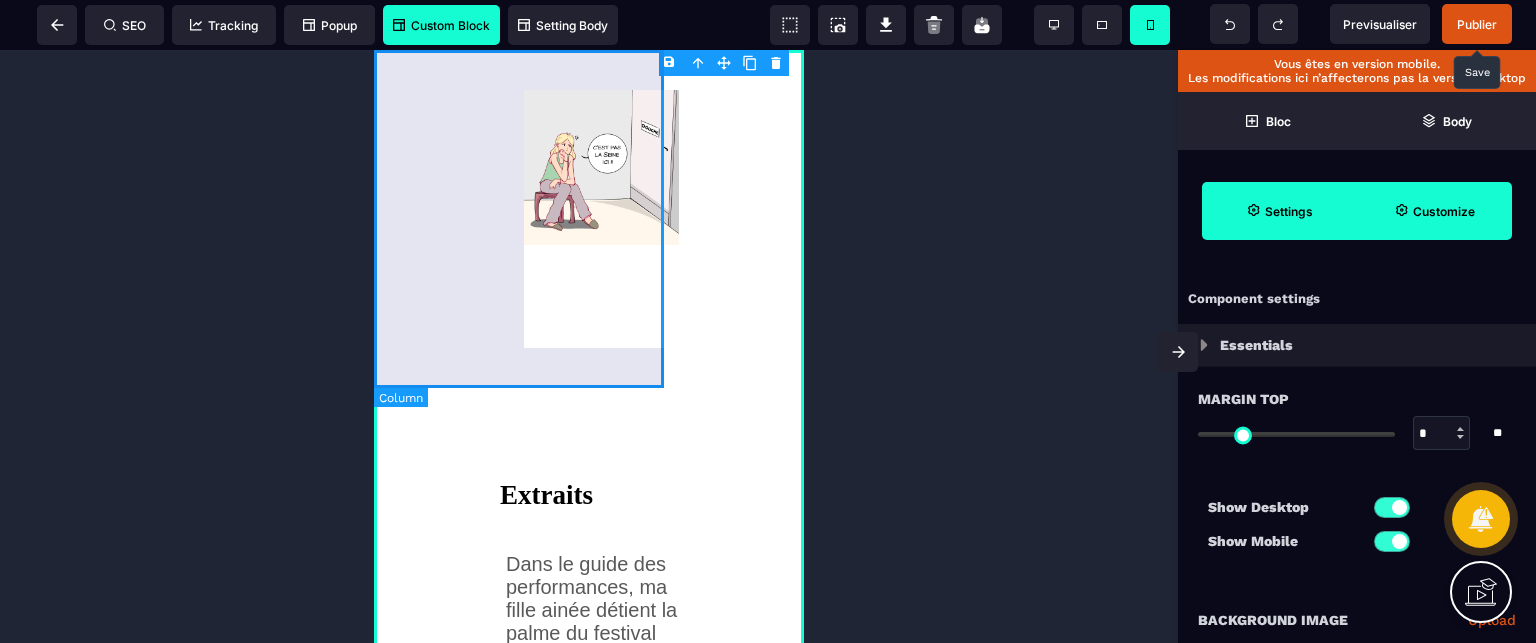 select on "**" 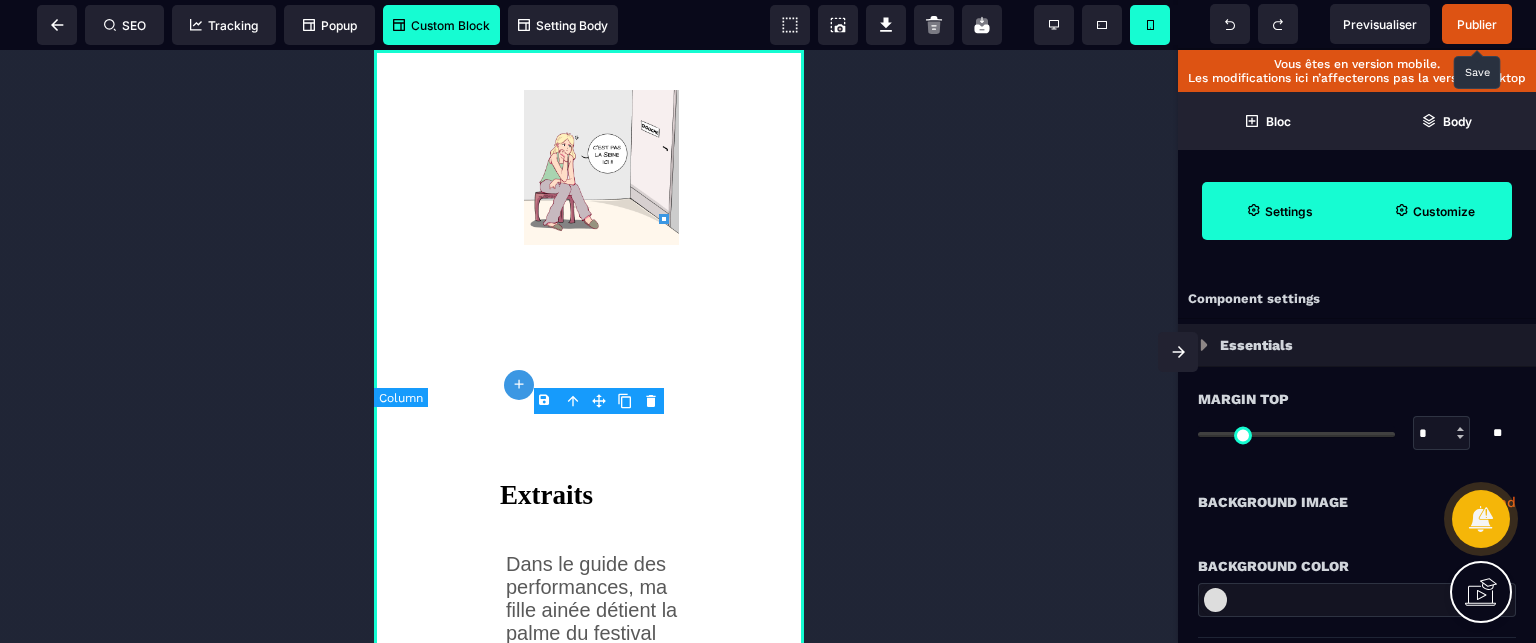 type on "***" 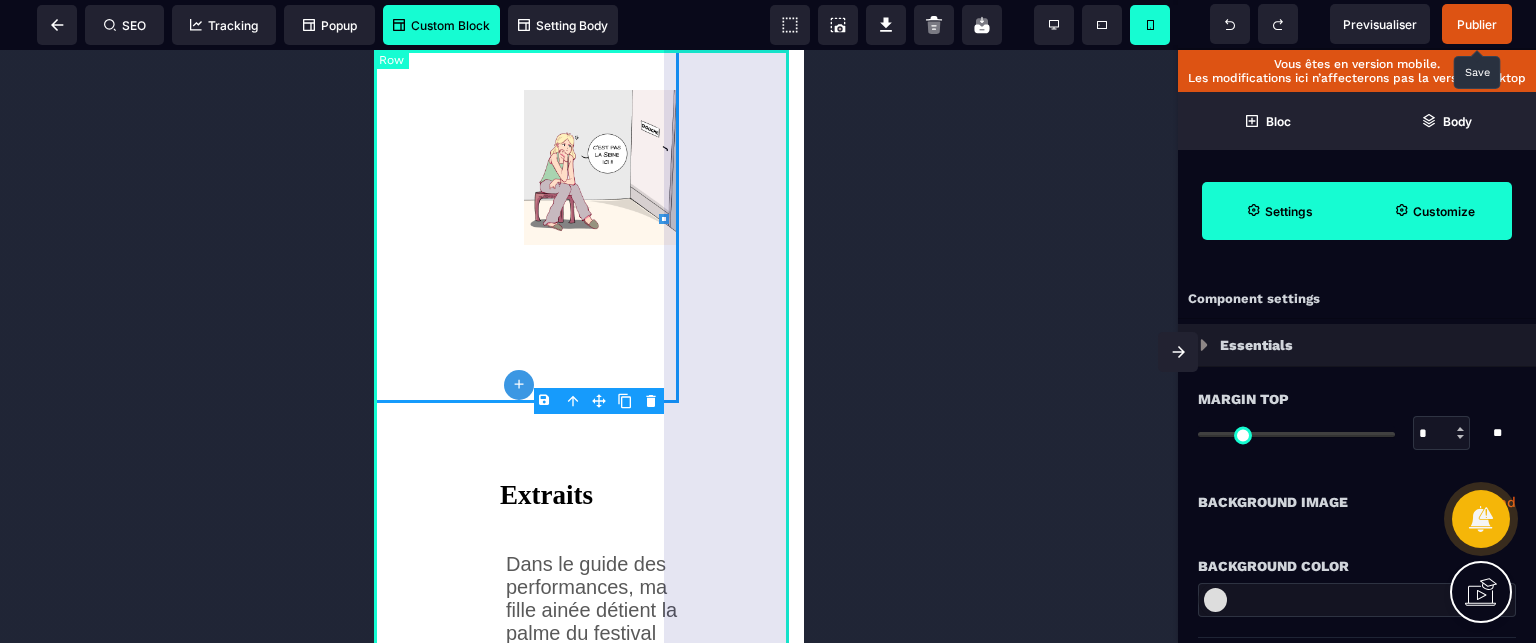click on "Extraits Dans le guide des performances, ma fille ainée détient la palme du festival de charme. Il faut lui dérouler le tapis rouge. Environ 1 heure pour se préparer. Alors, je m’active pour lui laisser la place. Pourtant, sous la douche, je chantonne, je rêvasse, je chantonne, je rêvasse, délicieuse sensation de l’eau coulant sur mon visage. -Dépêche toi [NAME] de sortir de la salle de bain. Tu en as pour combien de minutes ? -J’ai presque fini. 3 minutes, Cocotte ! Pas besoin de me faire une scène !" at bounding box center [589, 735] 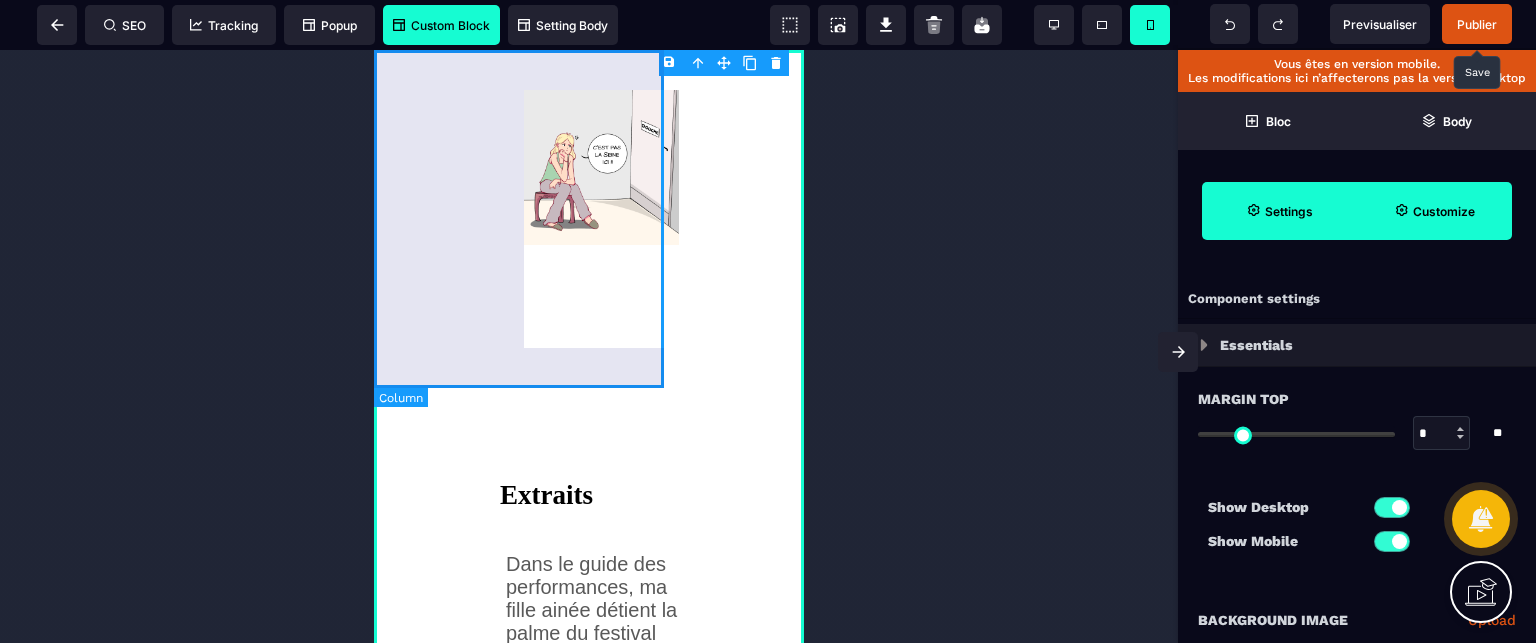 click at bounding box center (526, 226) 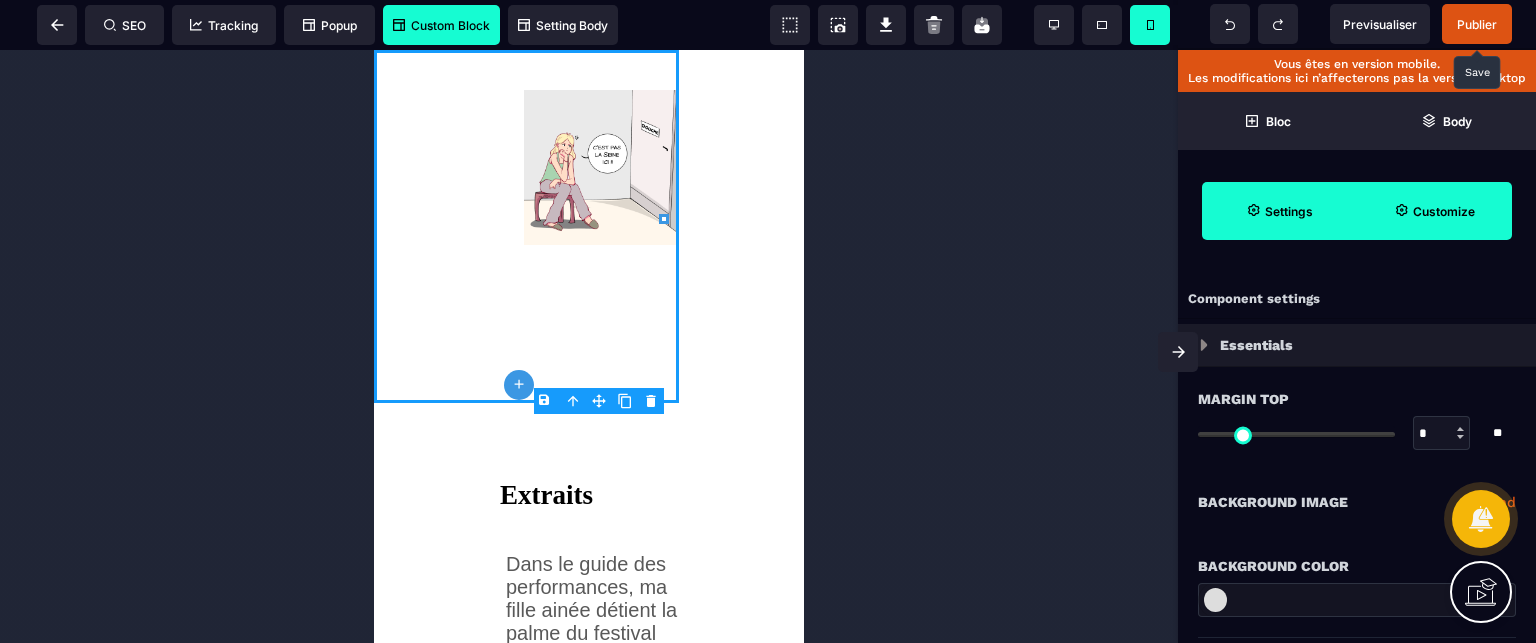 click on "Margin Top" at bounding box center (1357, 399) 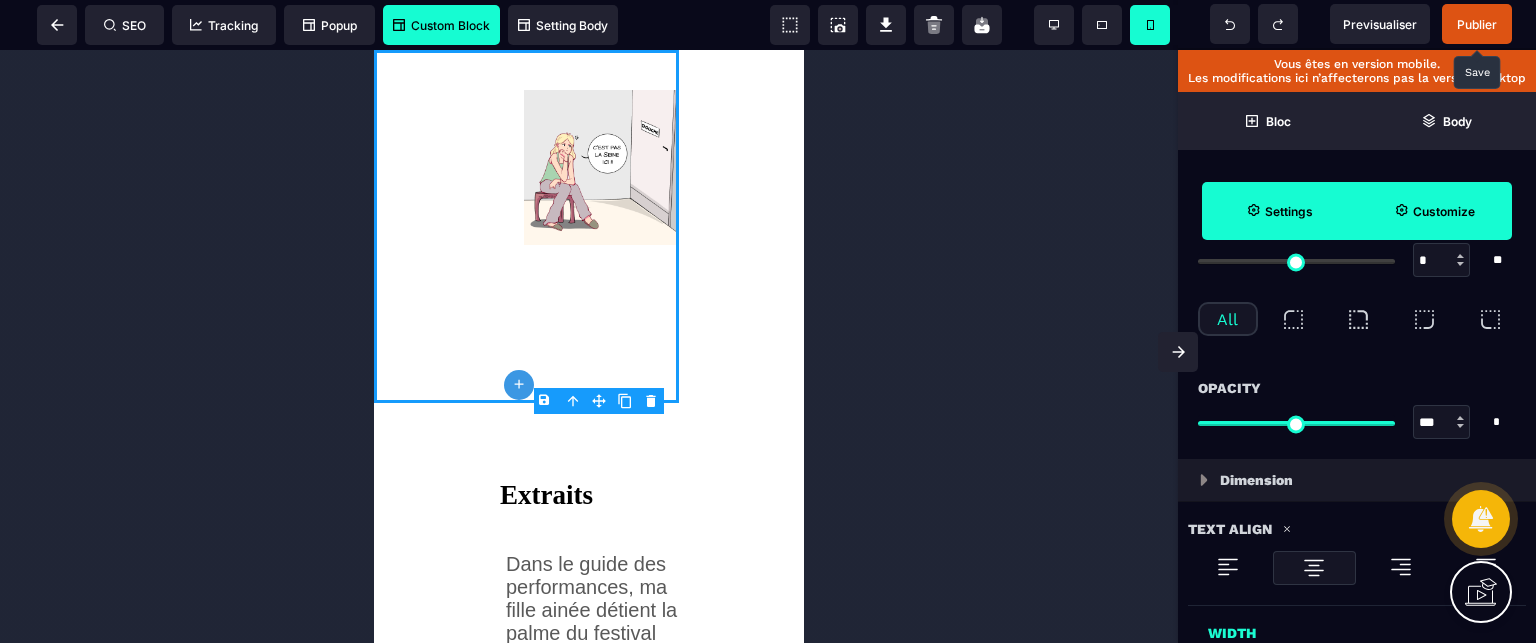 scroll, scrollTop: 760, scrollLeft: 0, axis: vertical 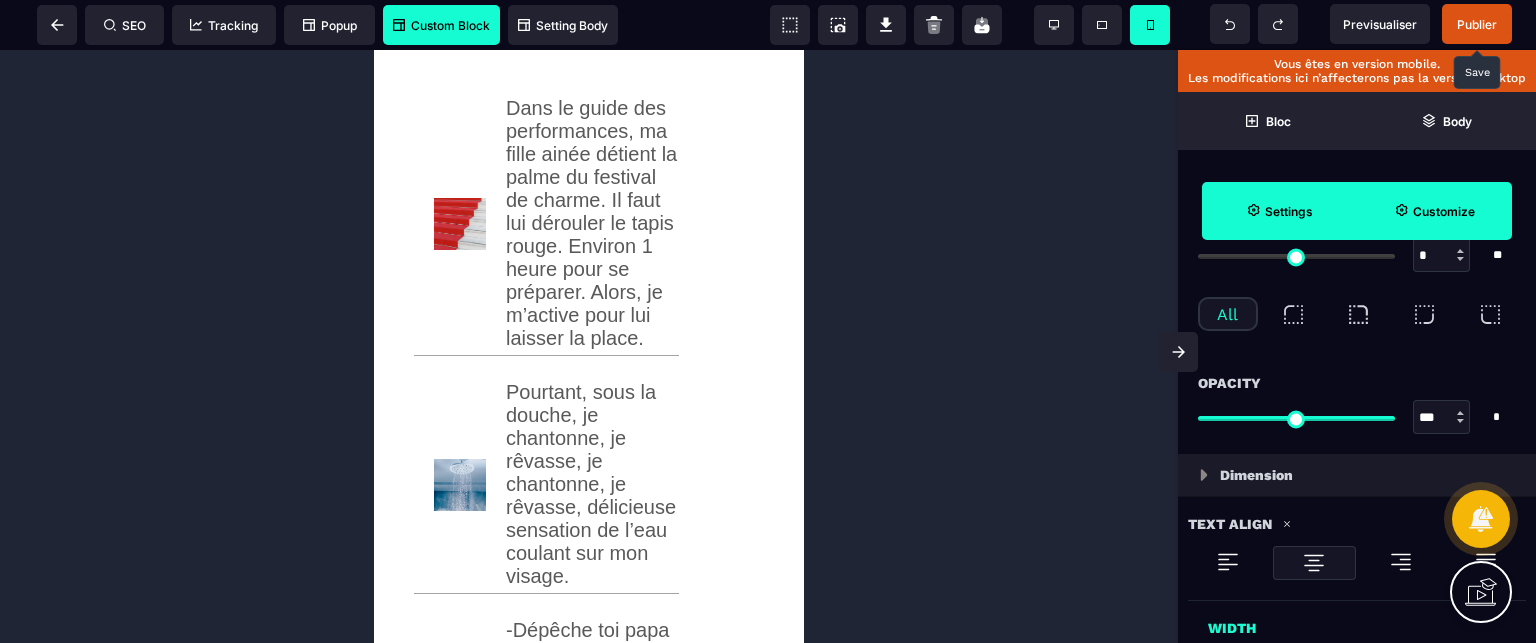 click on "Publier" at bounding box center (1477, 24) 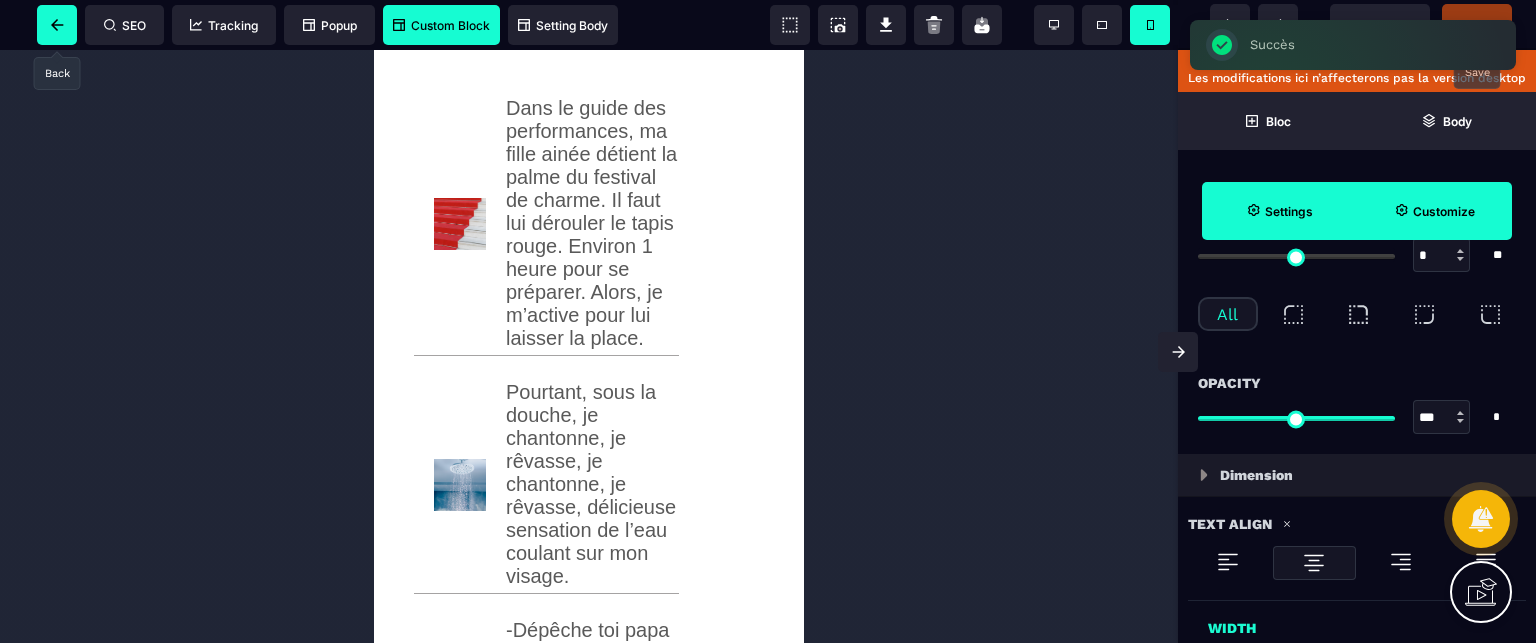 click at bounding box center (57, 25) 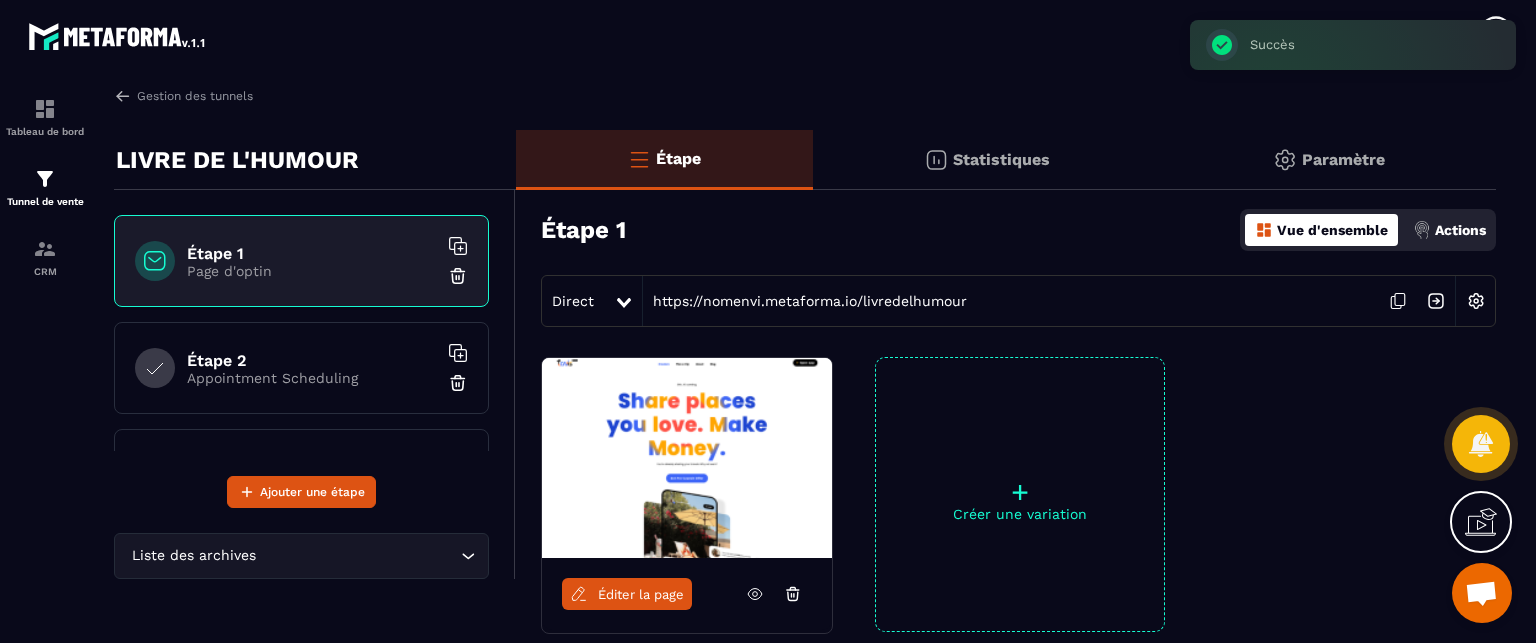 click on "Éditer la page" at bounding box center [627, 594] 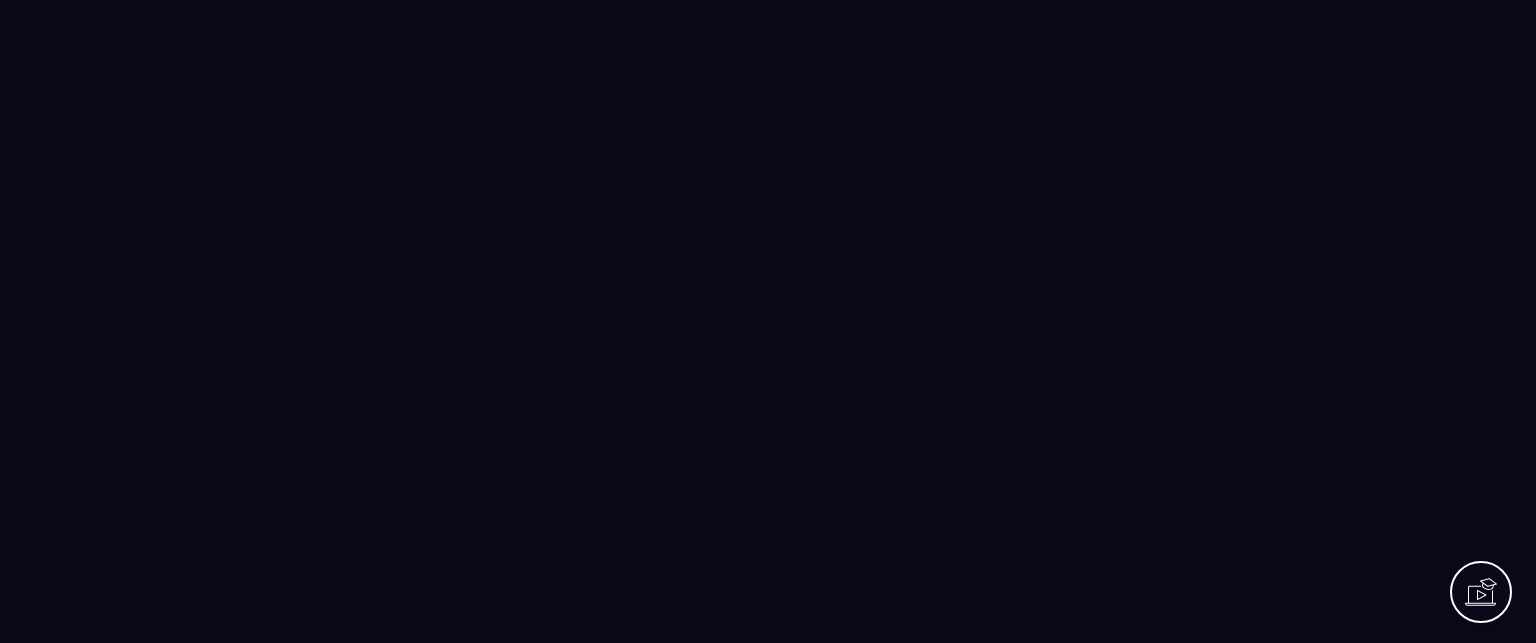 scroll, scrollTop: 0, scrollLeft: 0, axis: both 